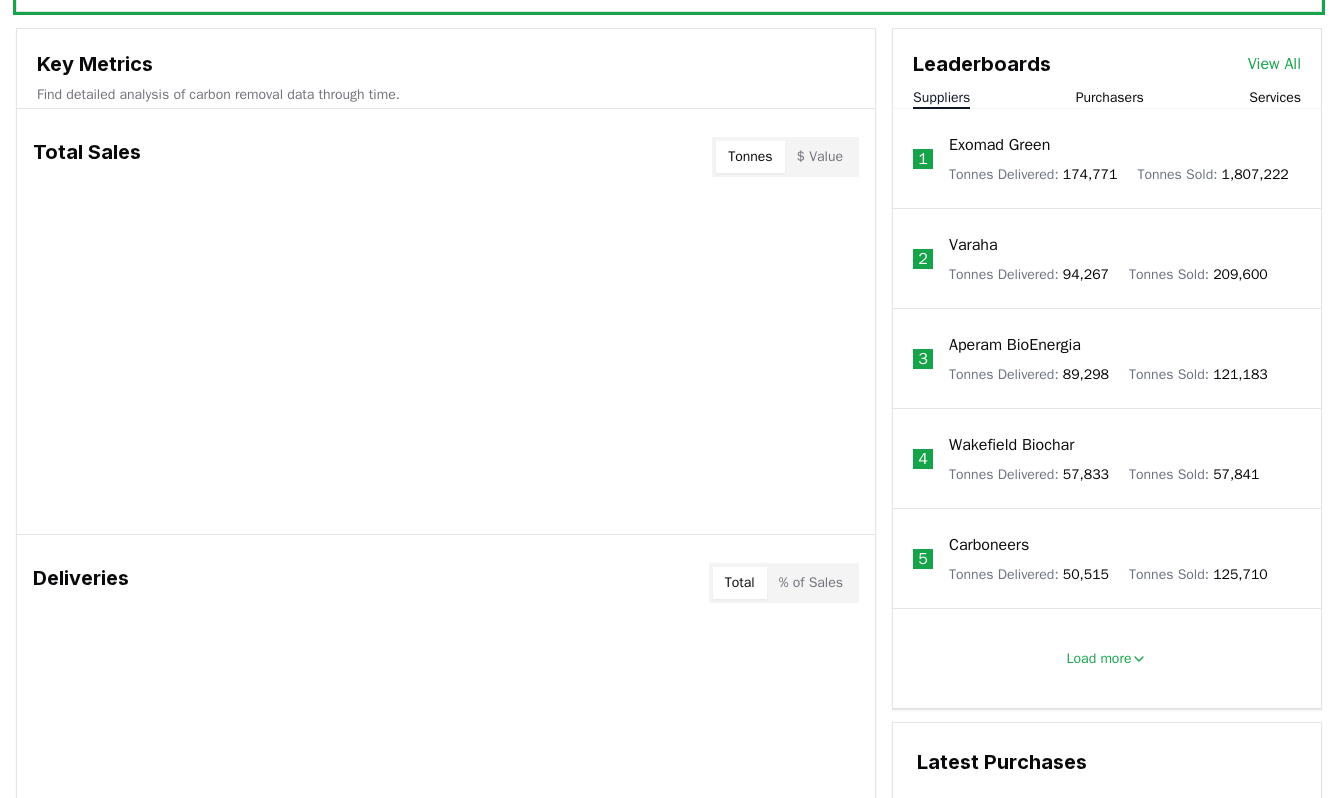 scroll, scrollTop: 717, scrollLeft: 0, axis: vertical 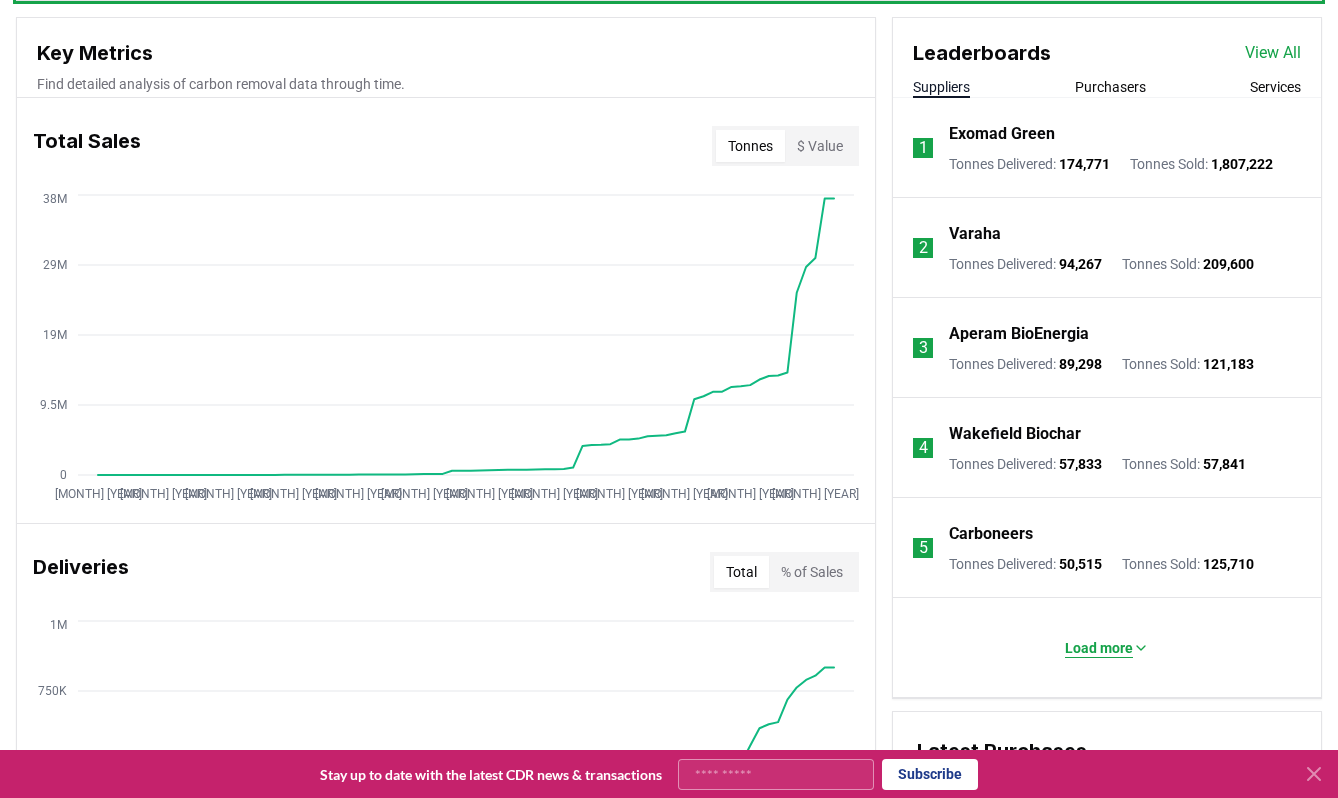 click on "Load more" at bounding box center [1099, 648] 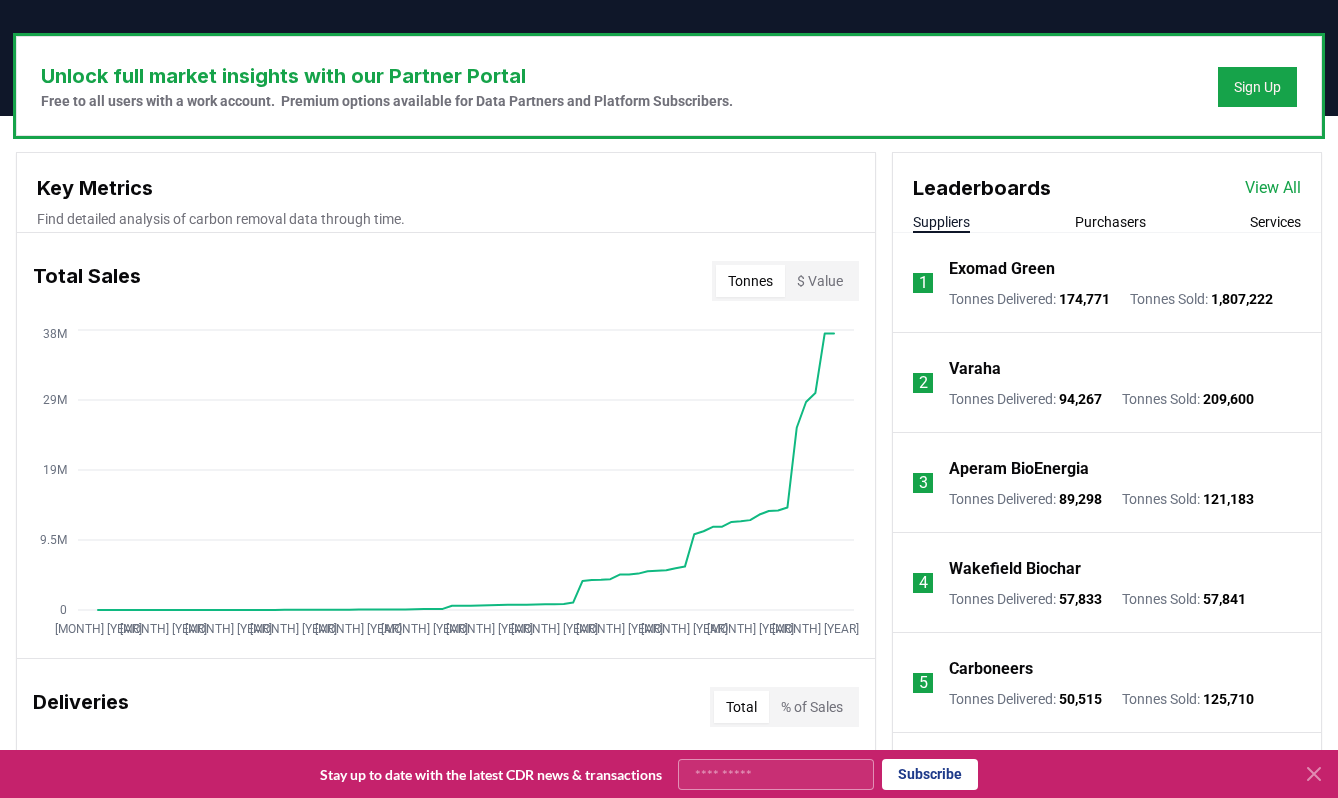 scroll, scrollTop: 532, scrollLeft: 0, axis: vertical 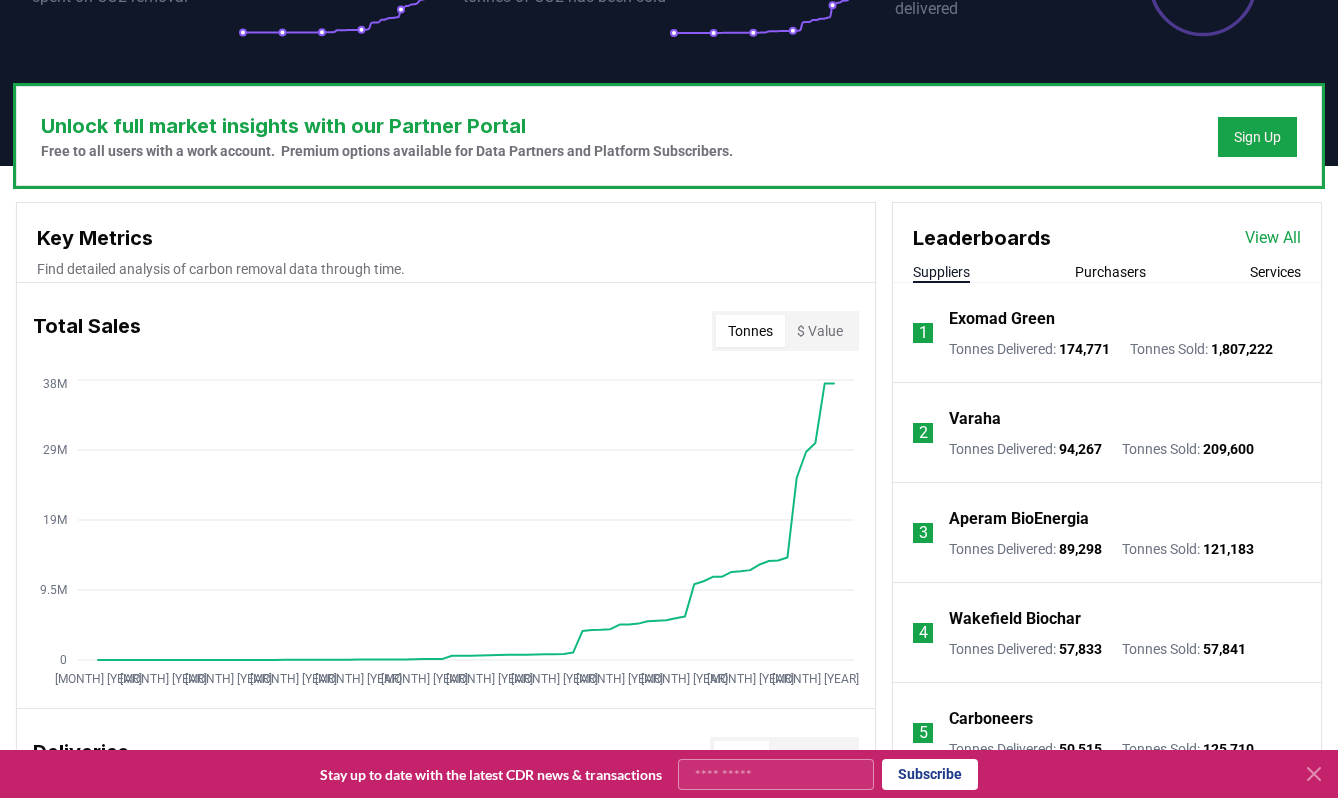 click on "View All" at bounding box center [1273, 238] 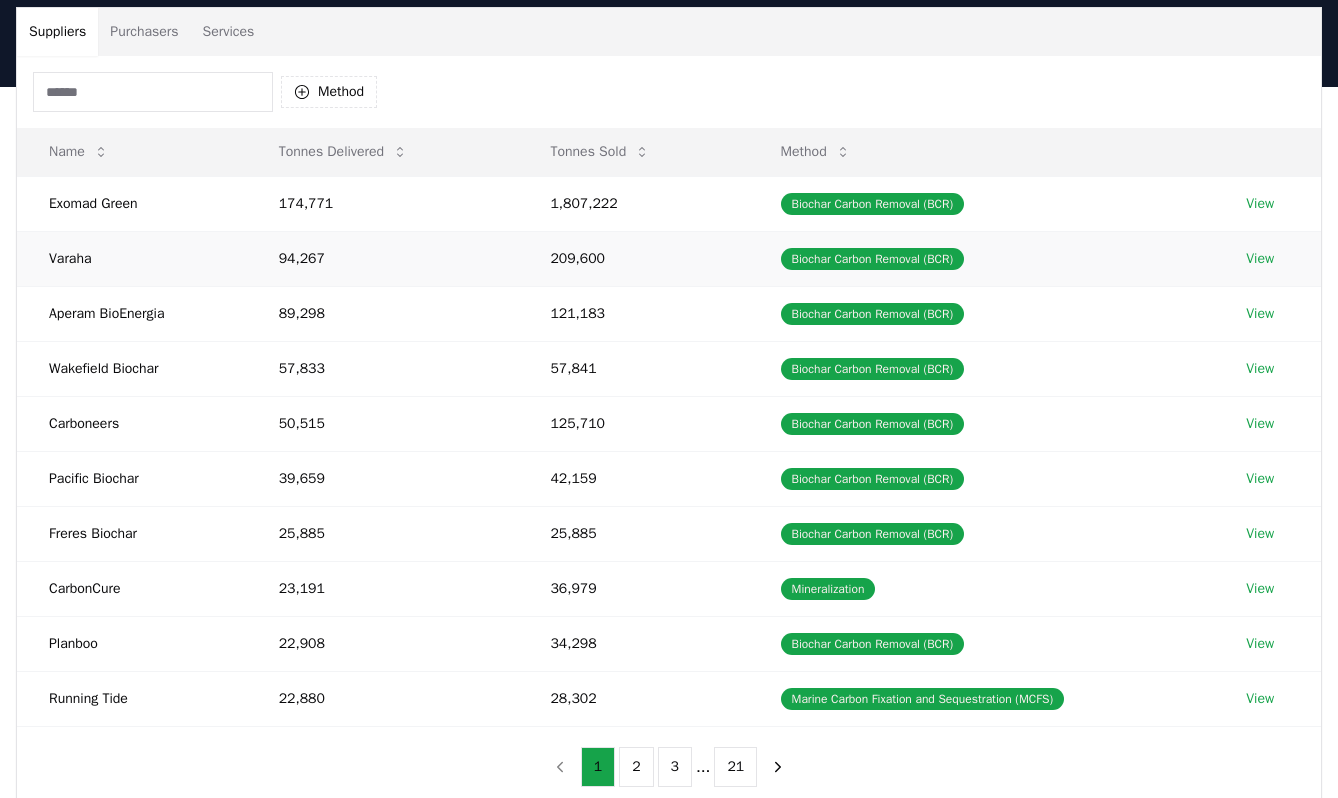 scroll, scrollTop: 206, scrollLeft: 0, axis: vertical 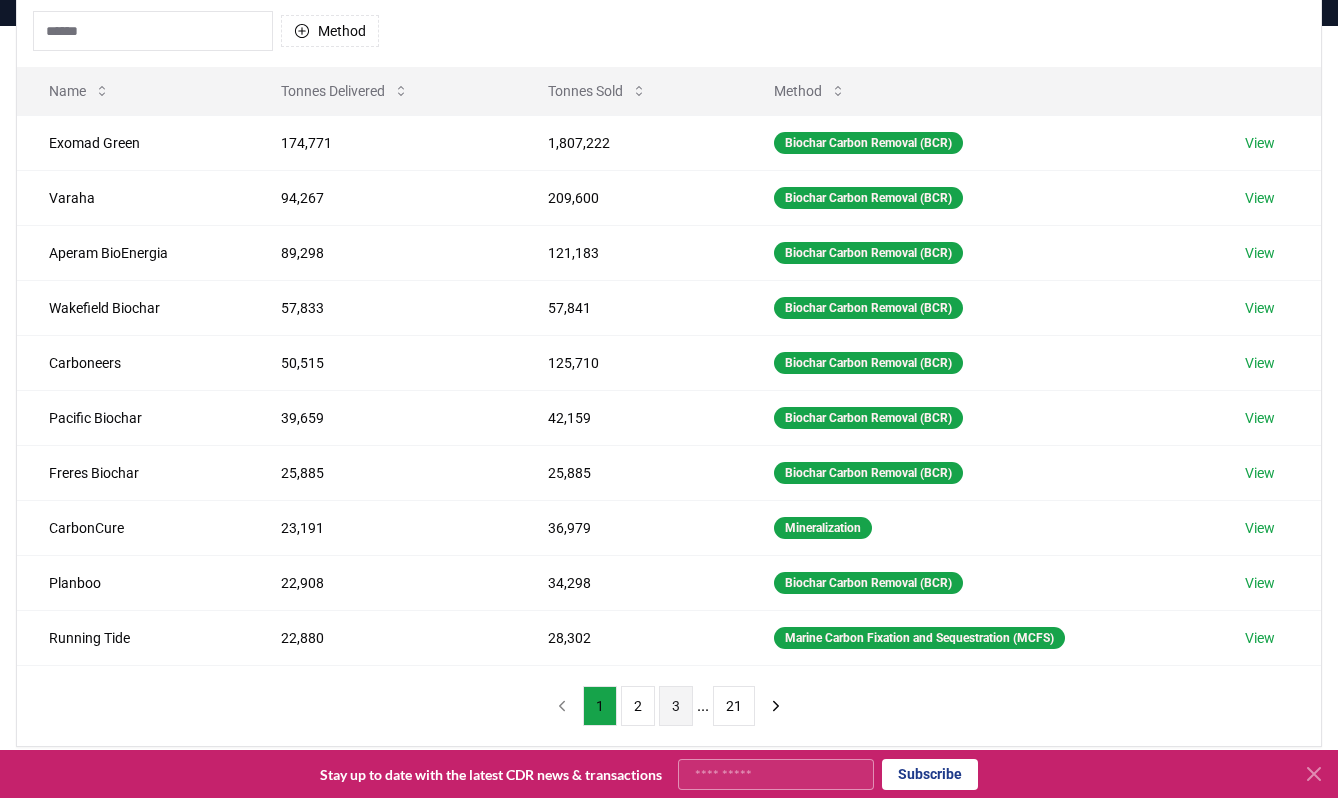 click on "3" at bounding box center (676, 706) 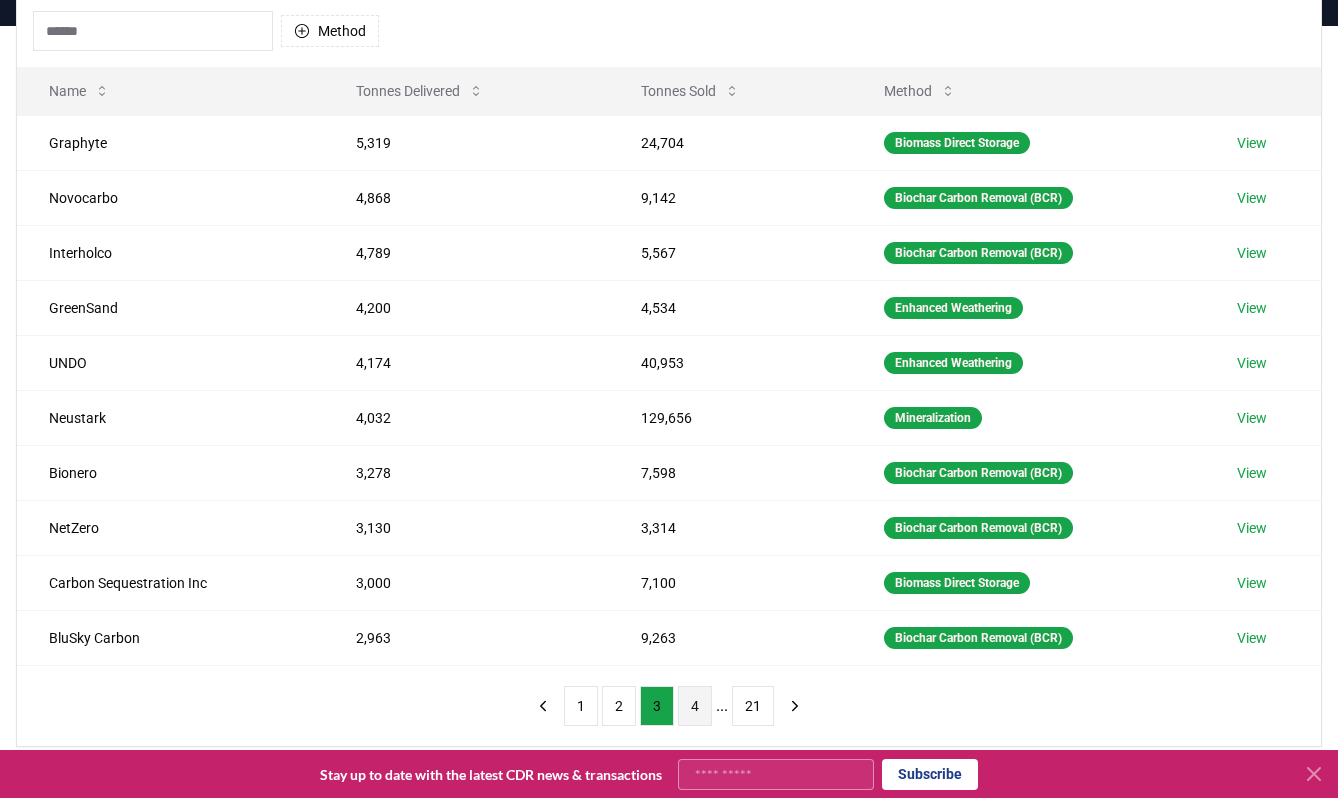 click on "4" at bounding box center [695, 706] 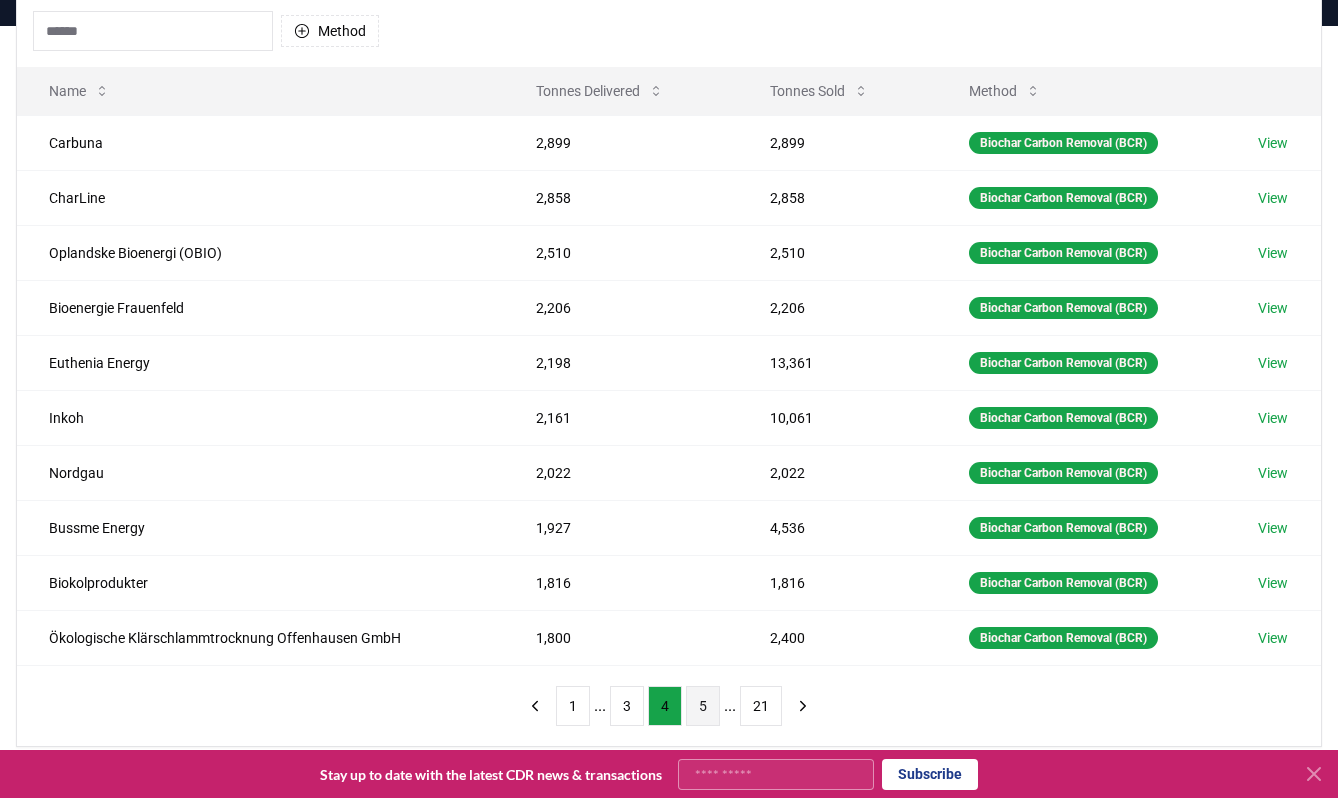 click on "5" at bounding box center (703, 706) 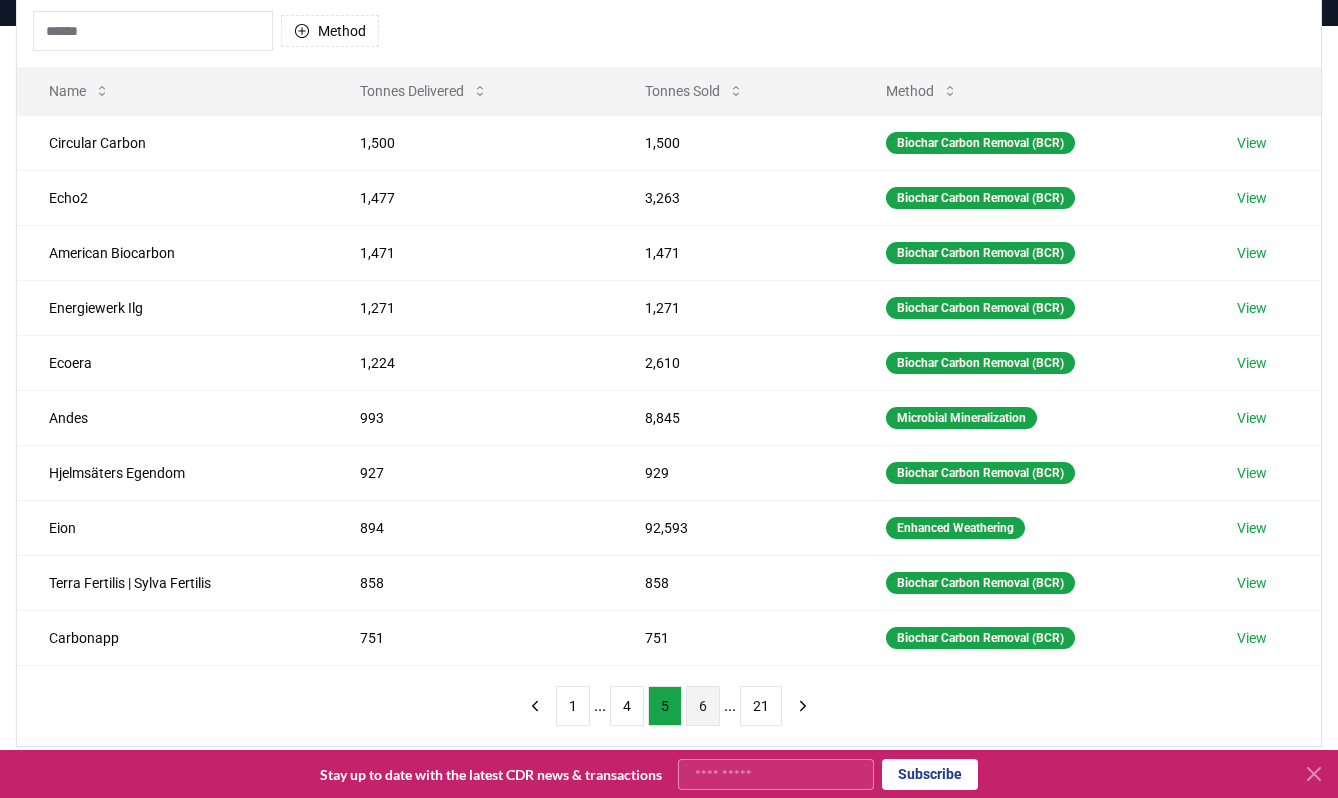 click on "6" at bounding box center [703, 706] 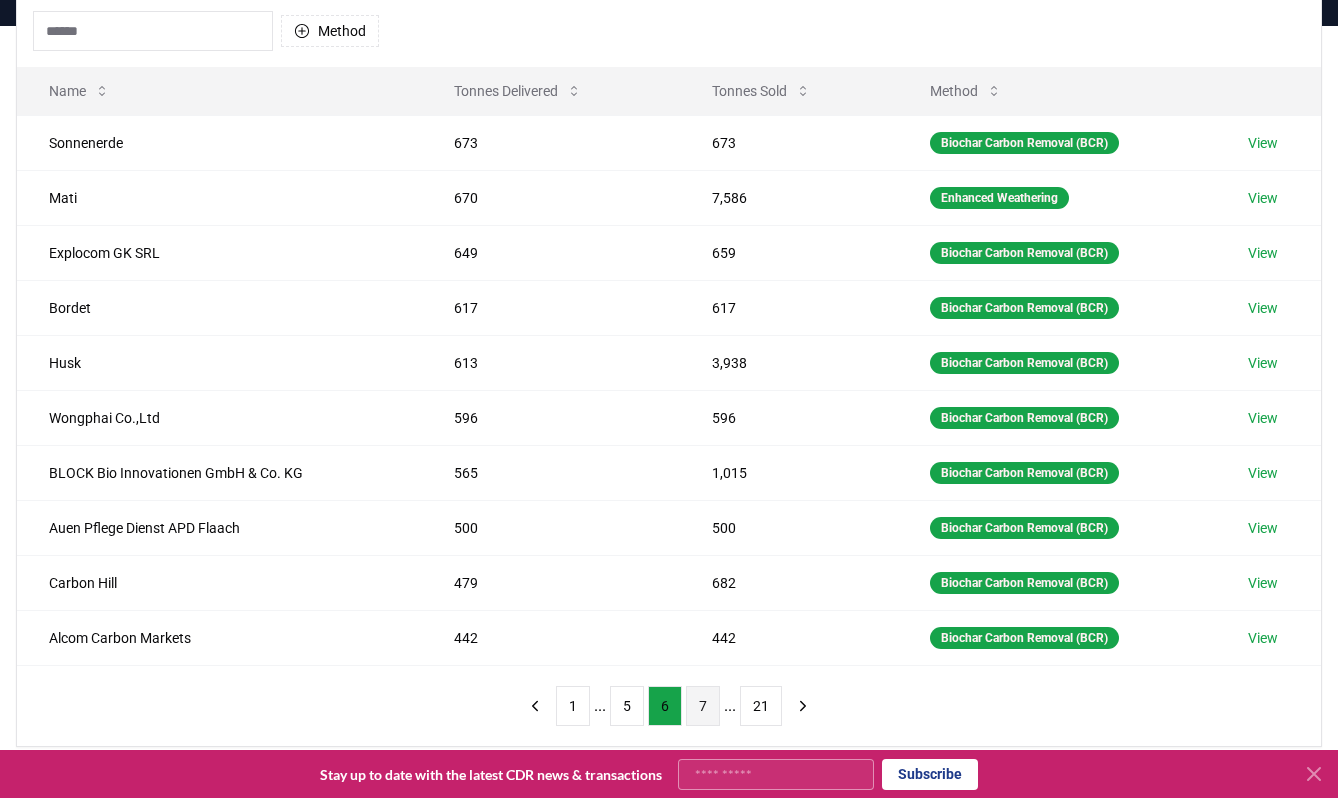 click on "7" at bounding box center [703, 706] 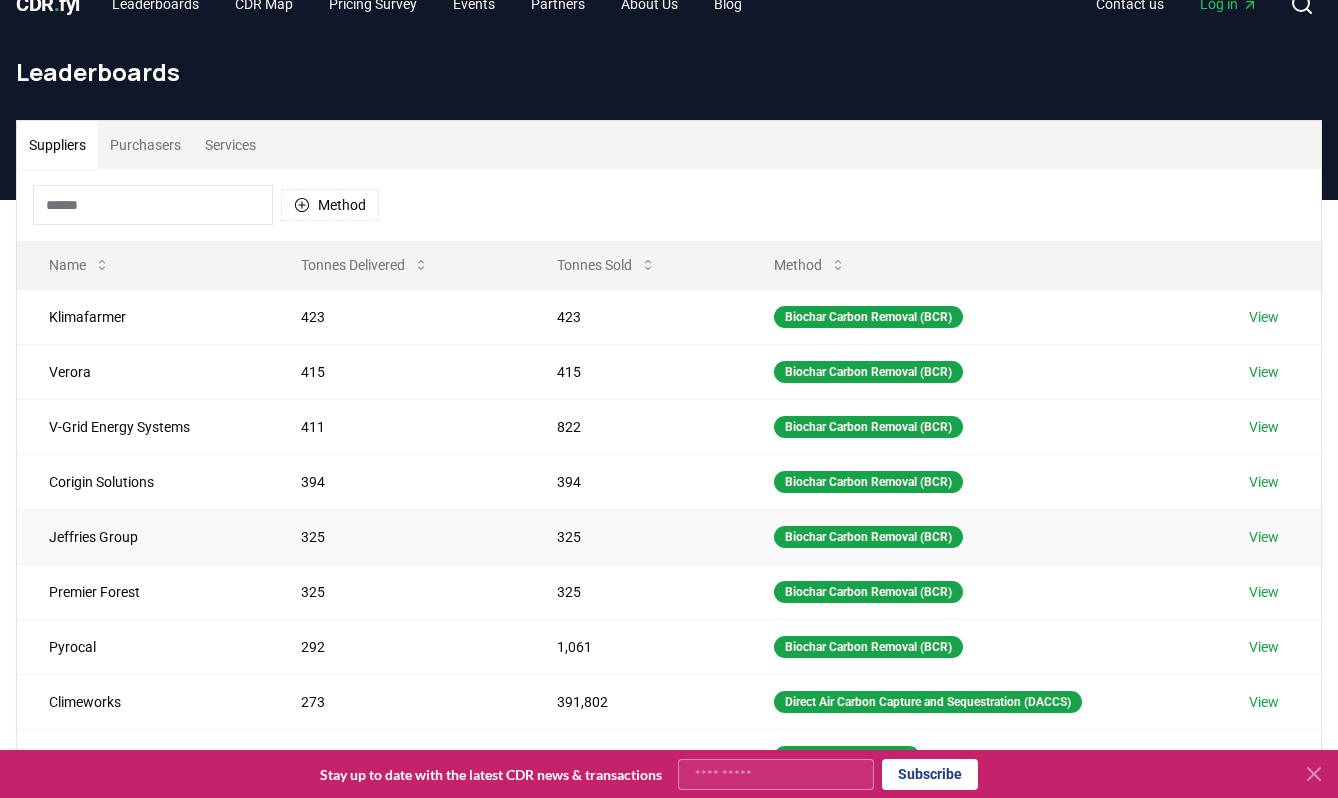 scroll, scrollTop: 19, scrollLeft: 0, axis: vertical 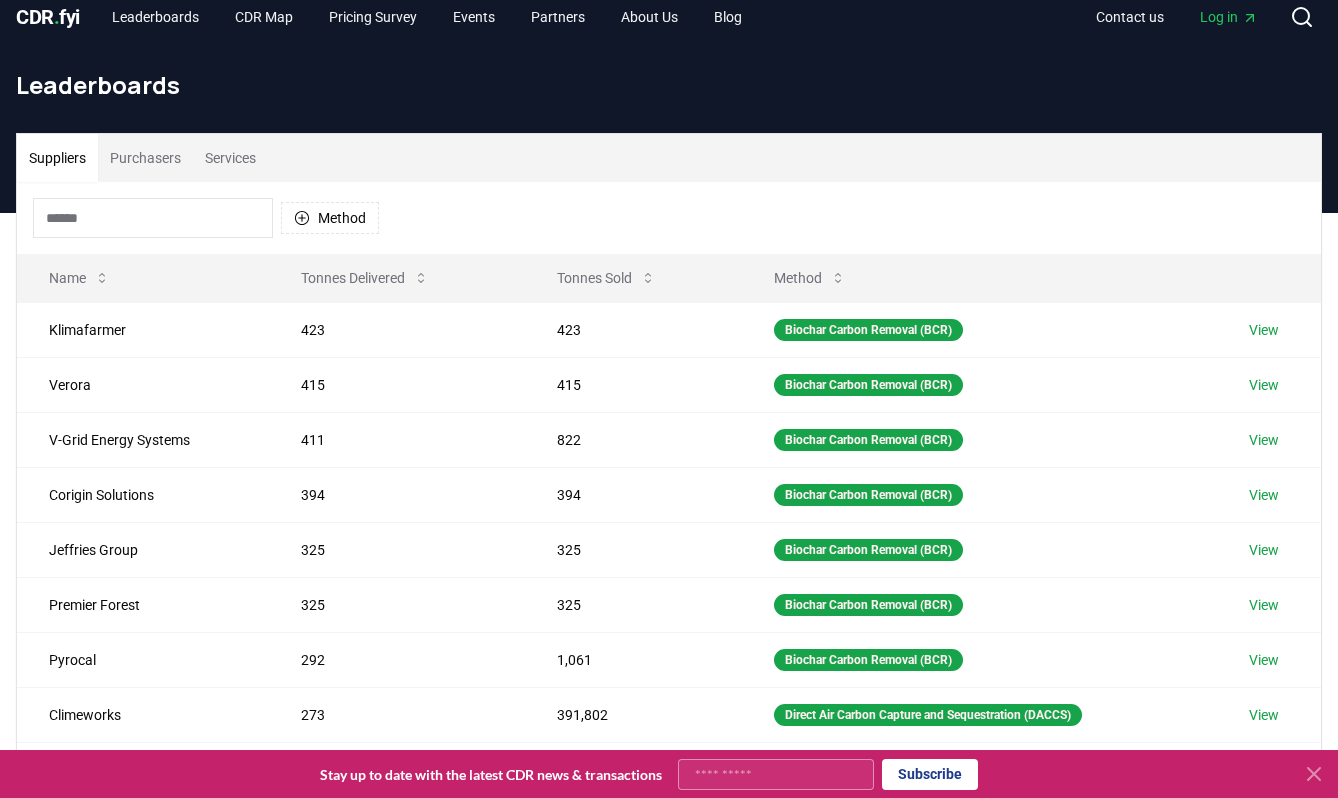 click at bounding box center (153, 218) 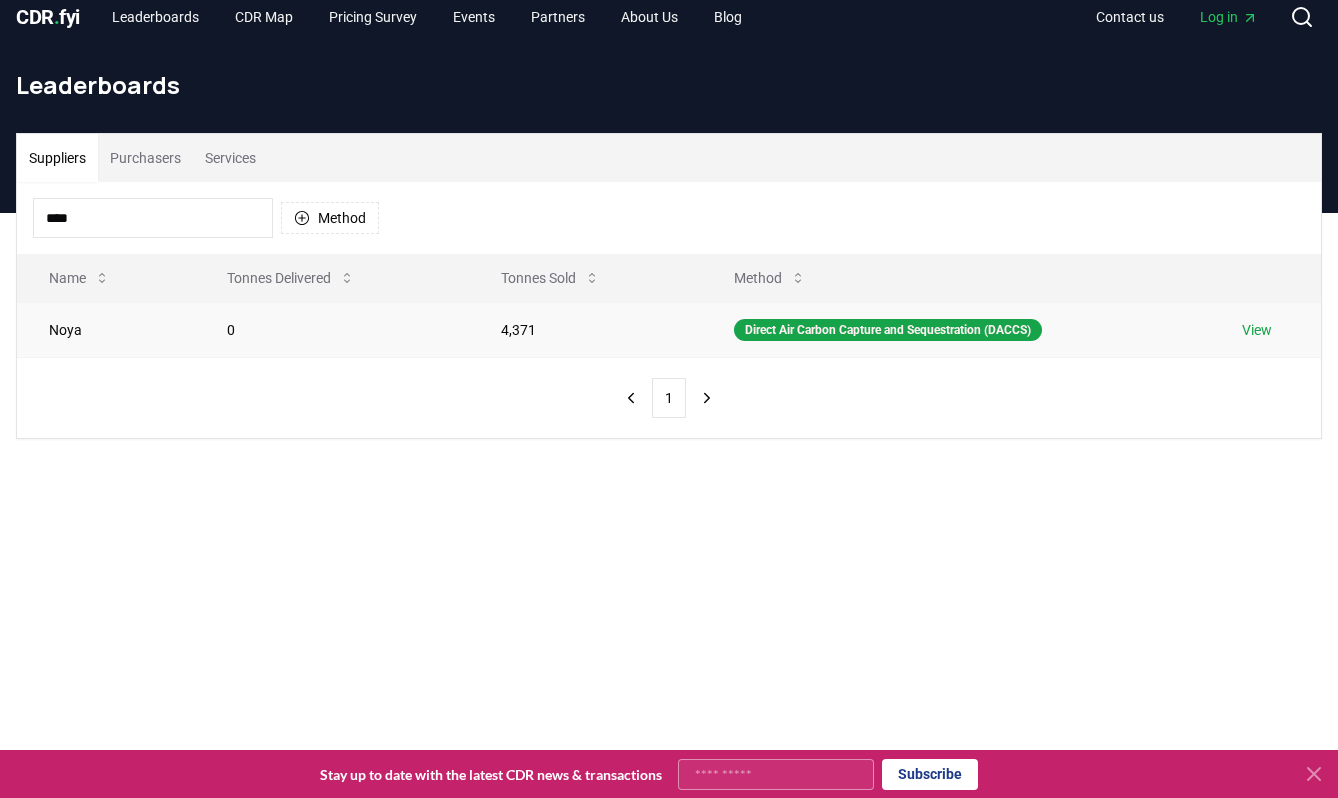 type on "****" 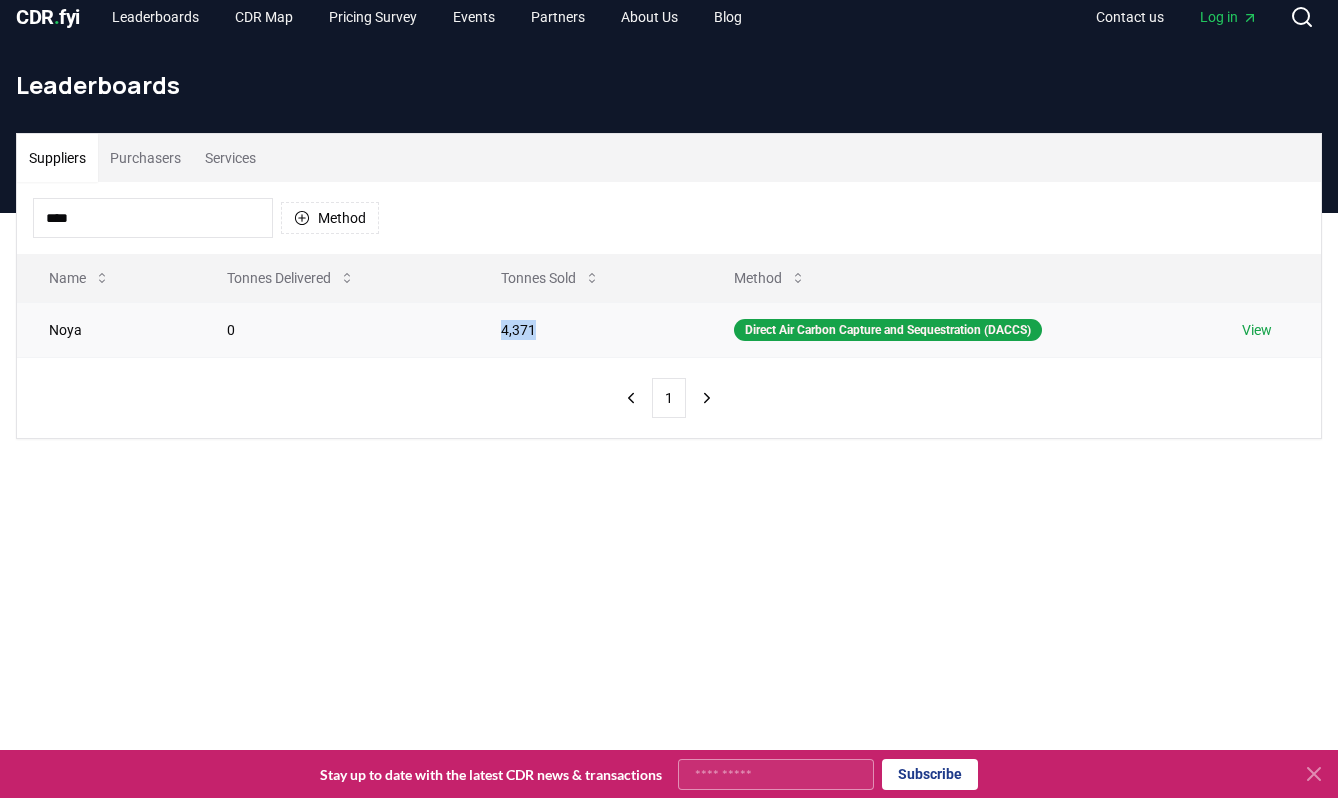 drag, startPoint x: 487, startPoint y: 331, endPoint x: 543, endPoint y: 331, distance: 56 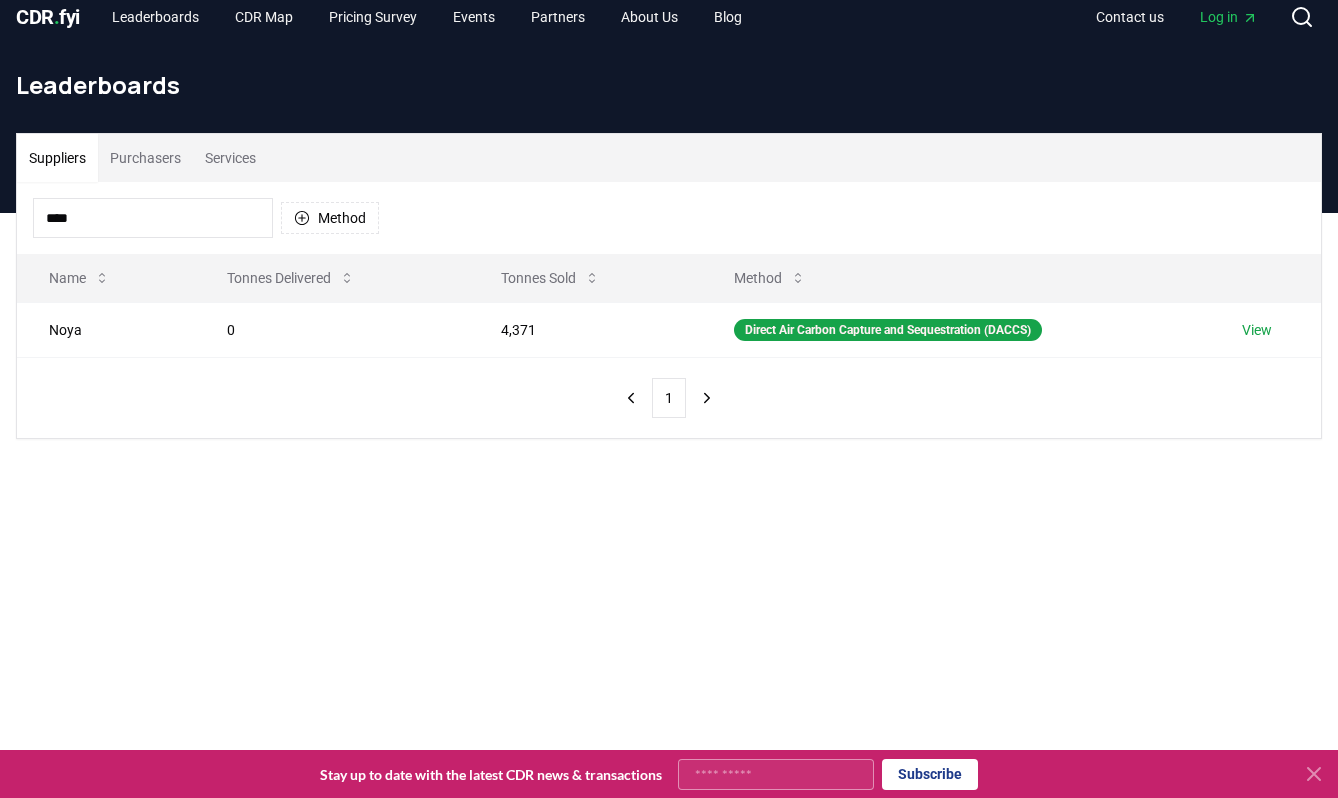click on "Purchasers" at bounding box center [145, 158] 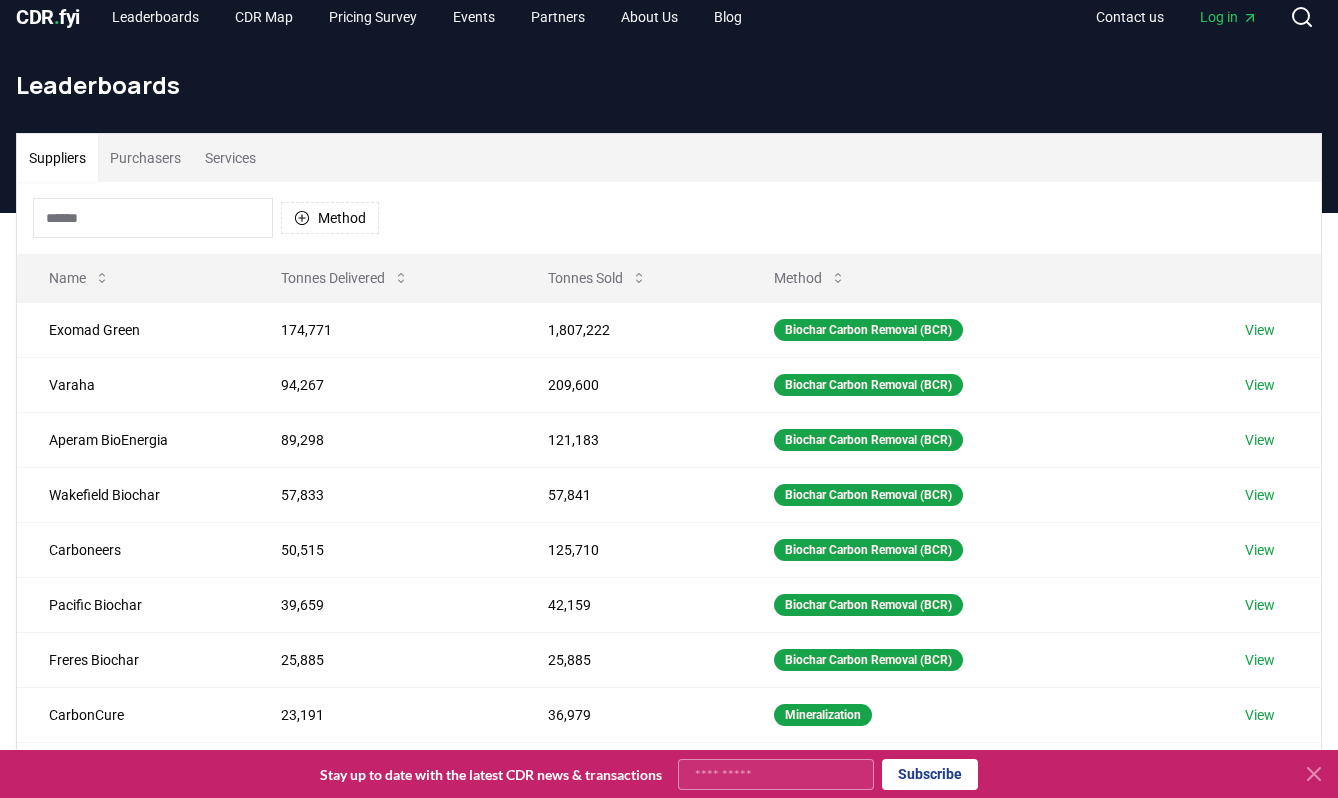 click on "Suppliers" at bounding box center (57, 158) 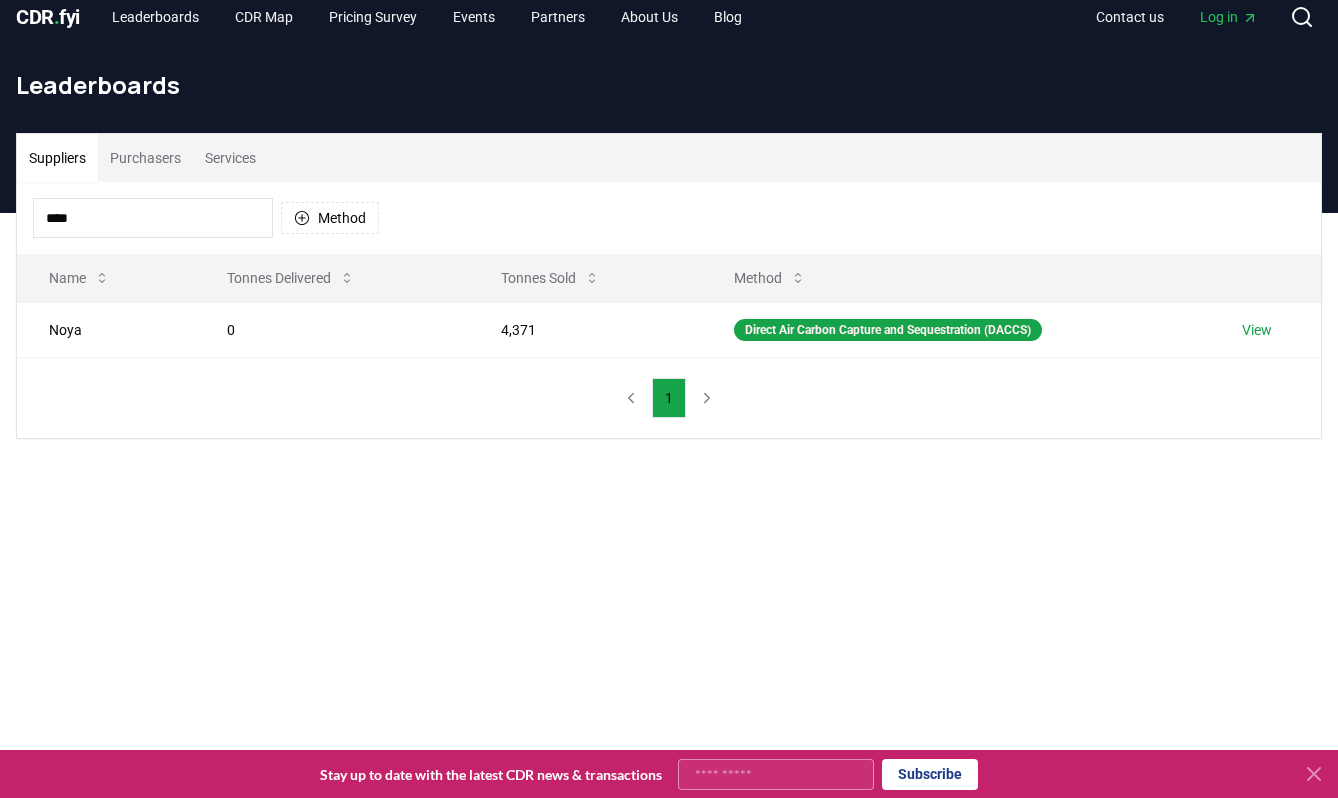 type on "****" 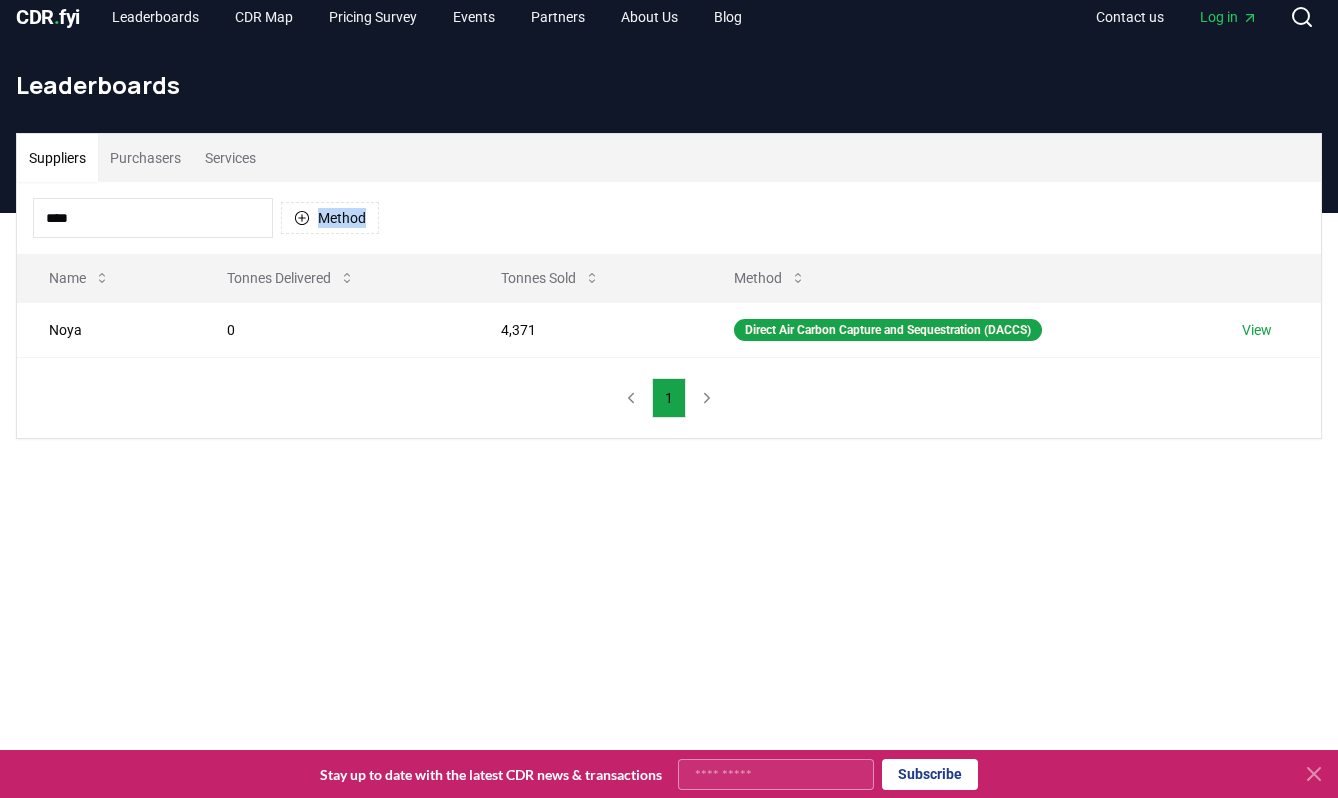 click on "**** Method" at bounding box center (669, 218) 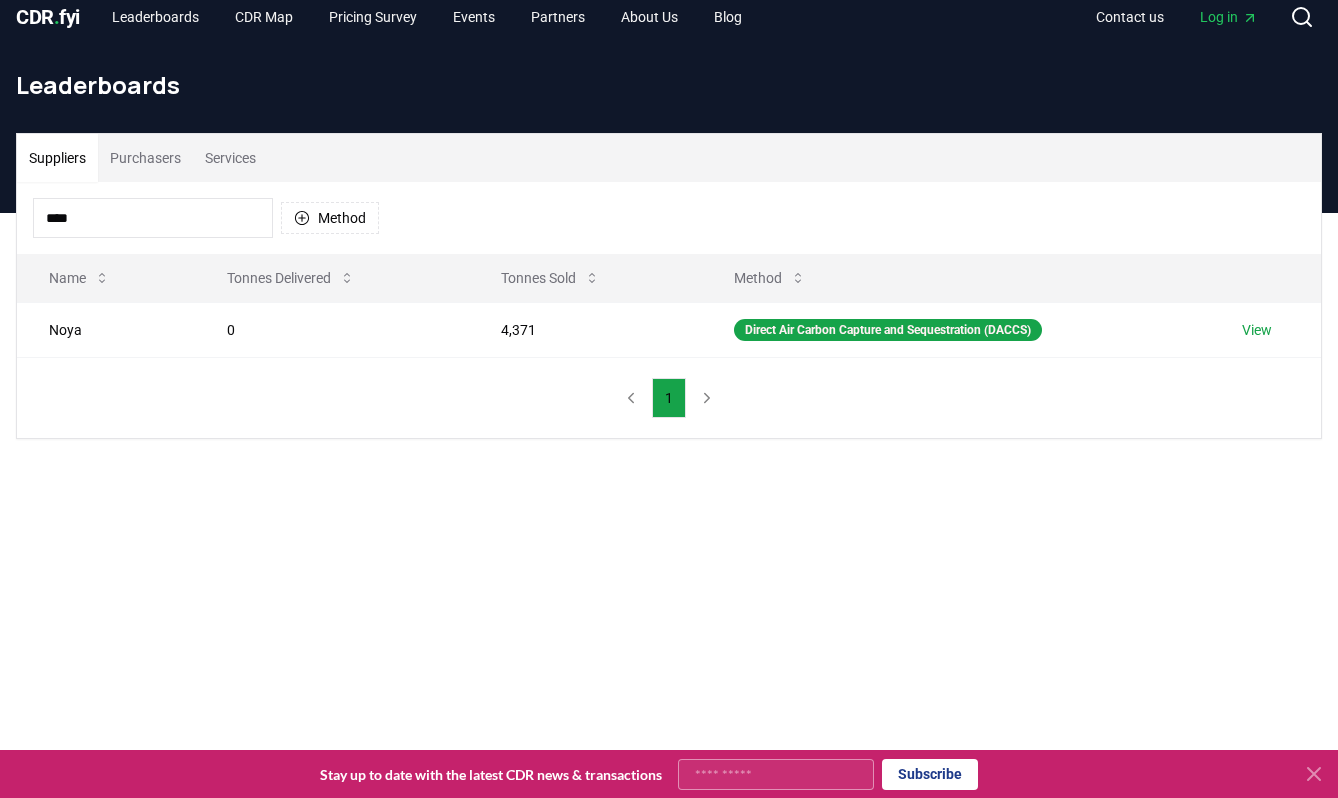 click on "Suppliers Purchasers Services" at bounding box center [669, 158] 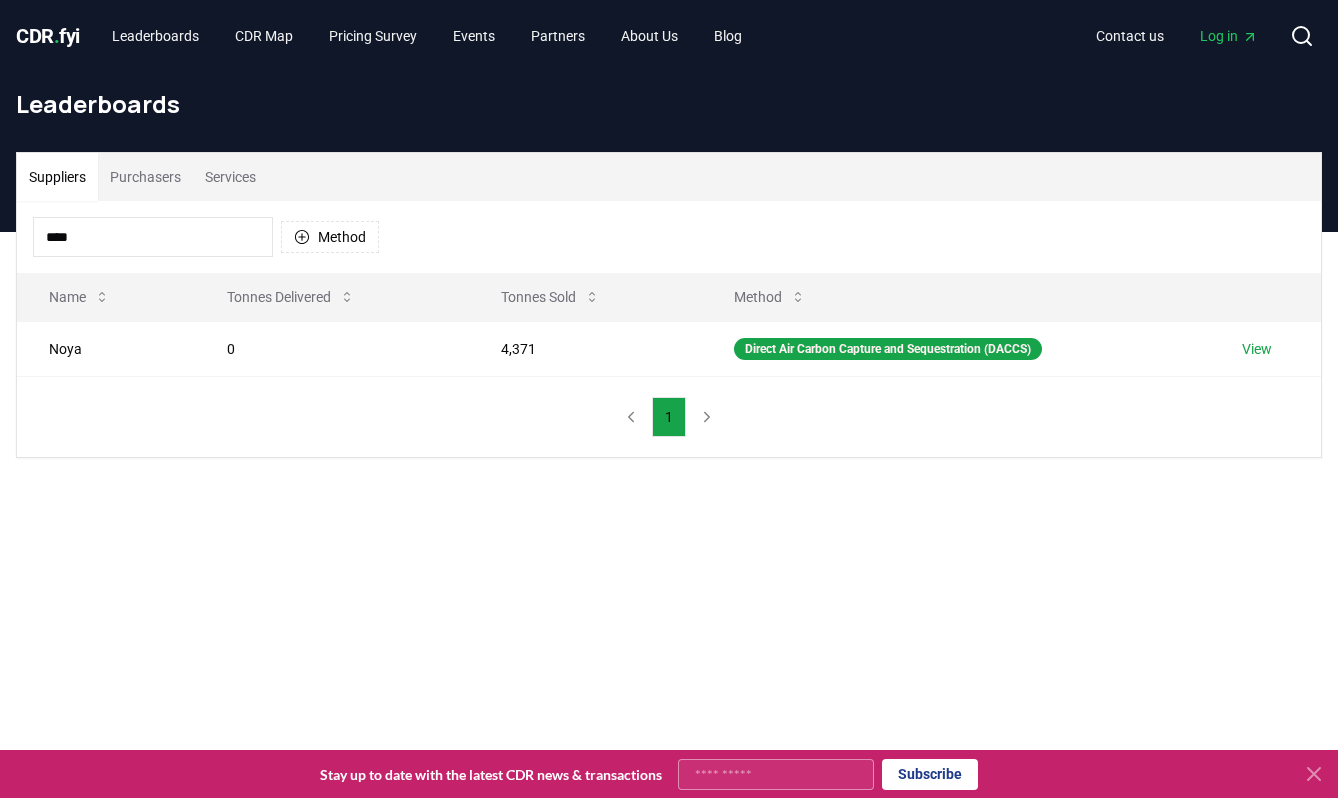 click 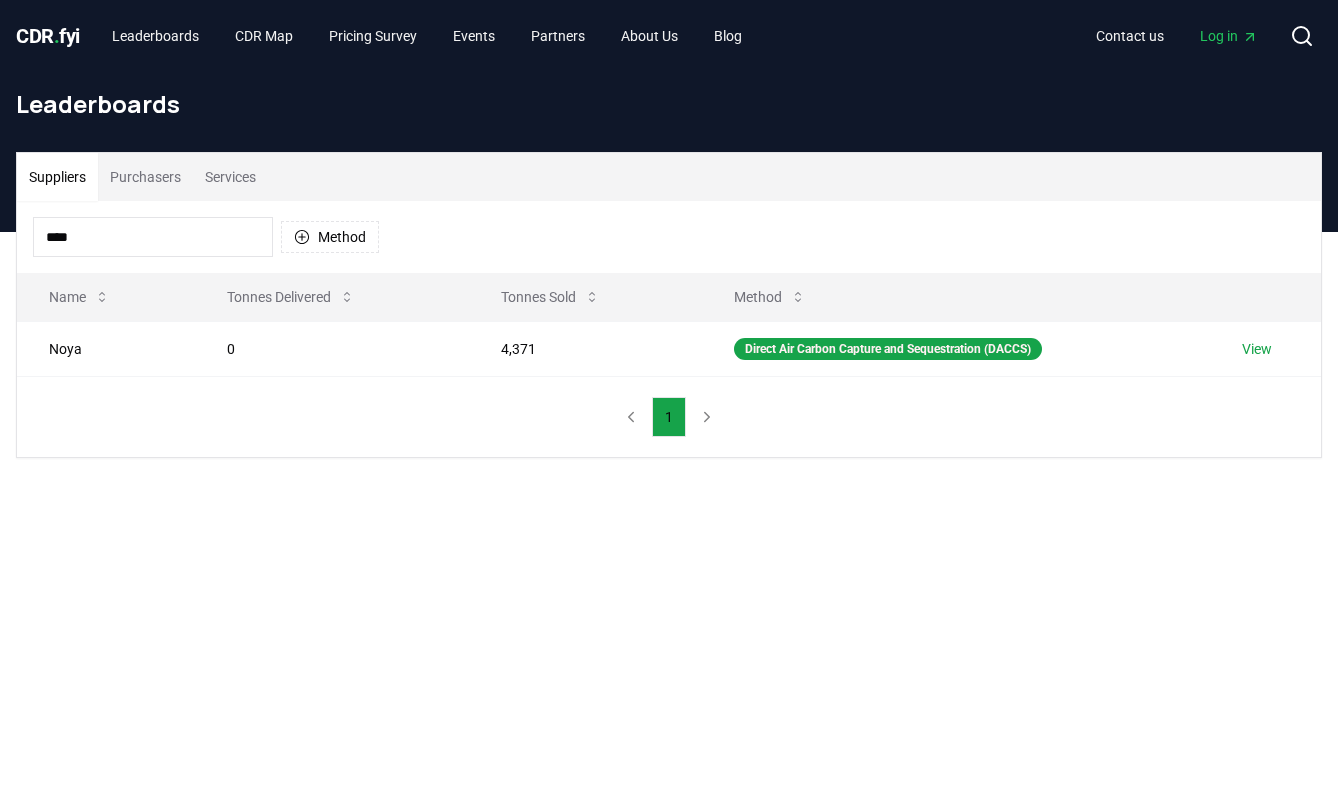 click on "****" at bounding box center [153, 237] 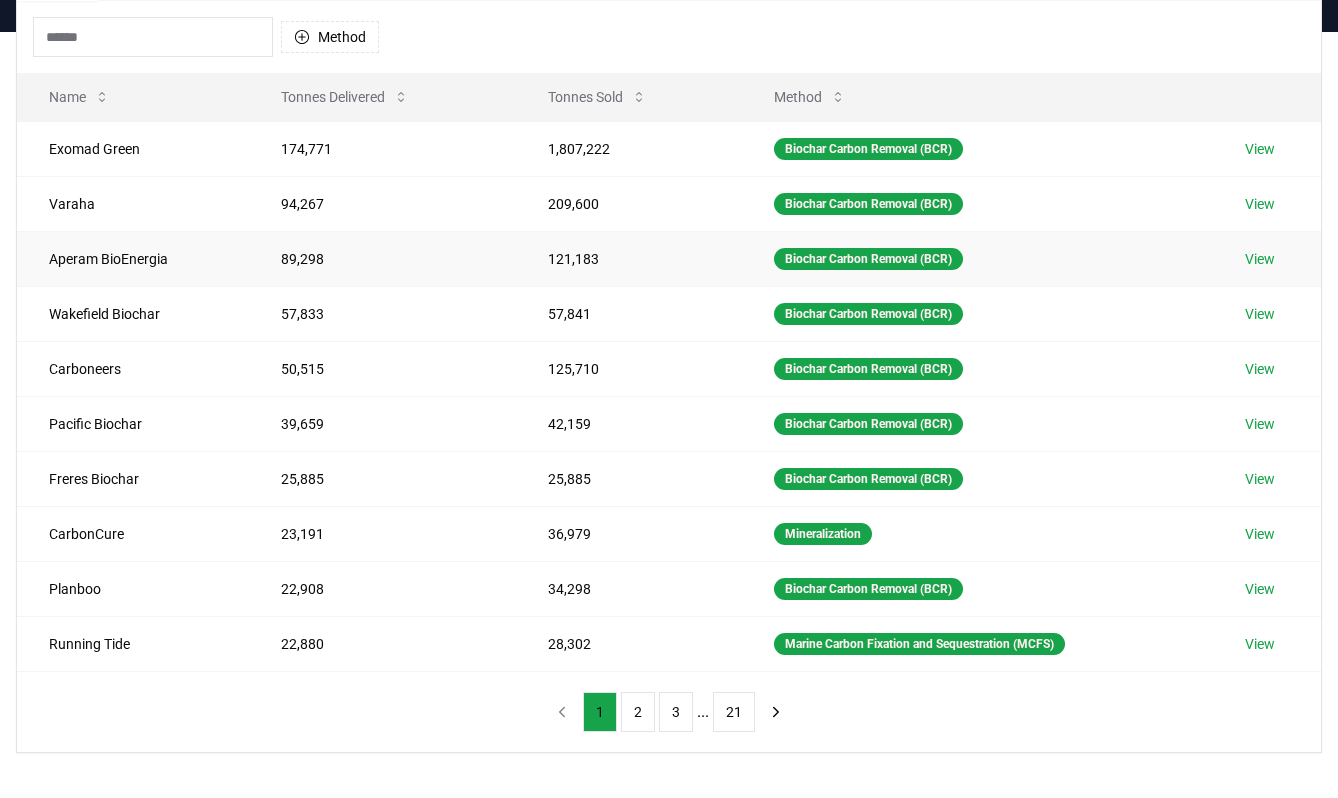 scroll, scrollTop: 211, scrollLeft: 0, axis: vertical 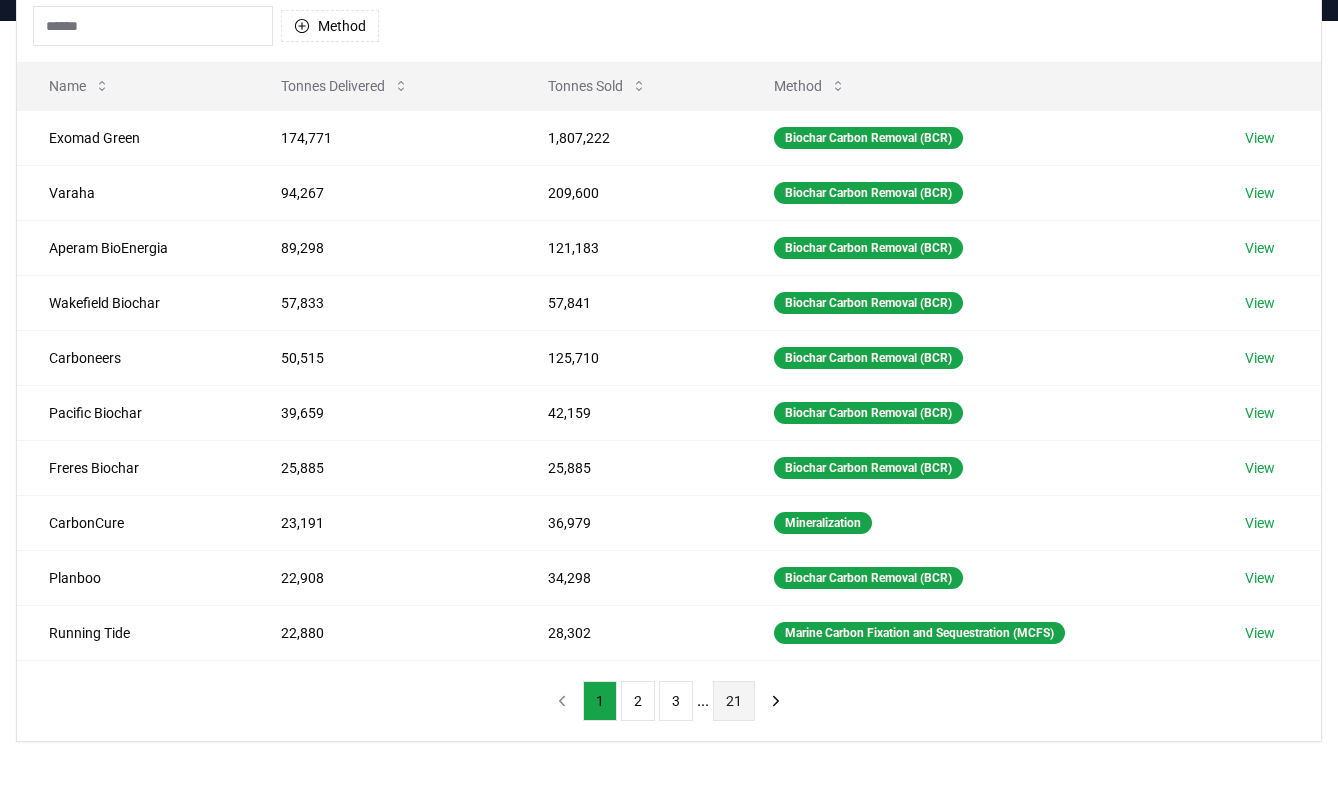 type 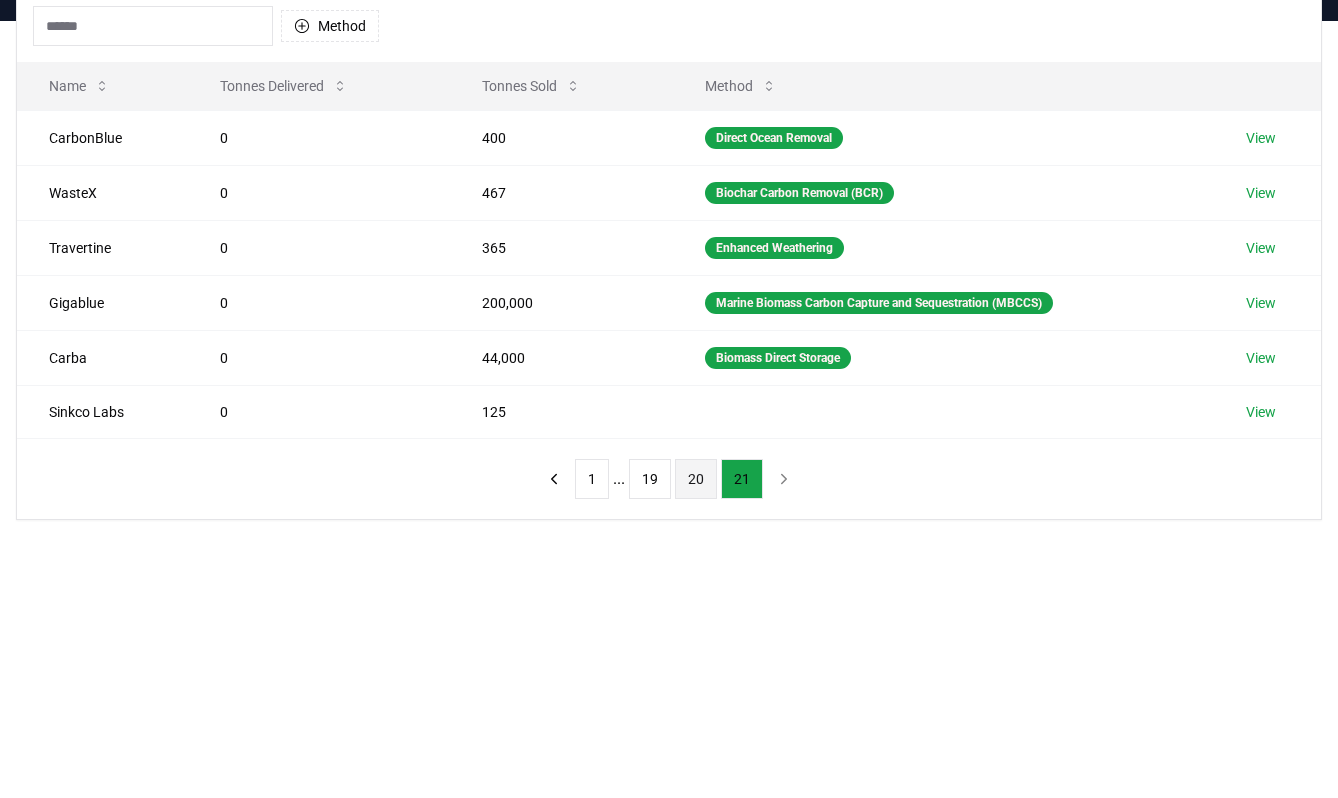 click on "20" at bounding box center [696, 479] 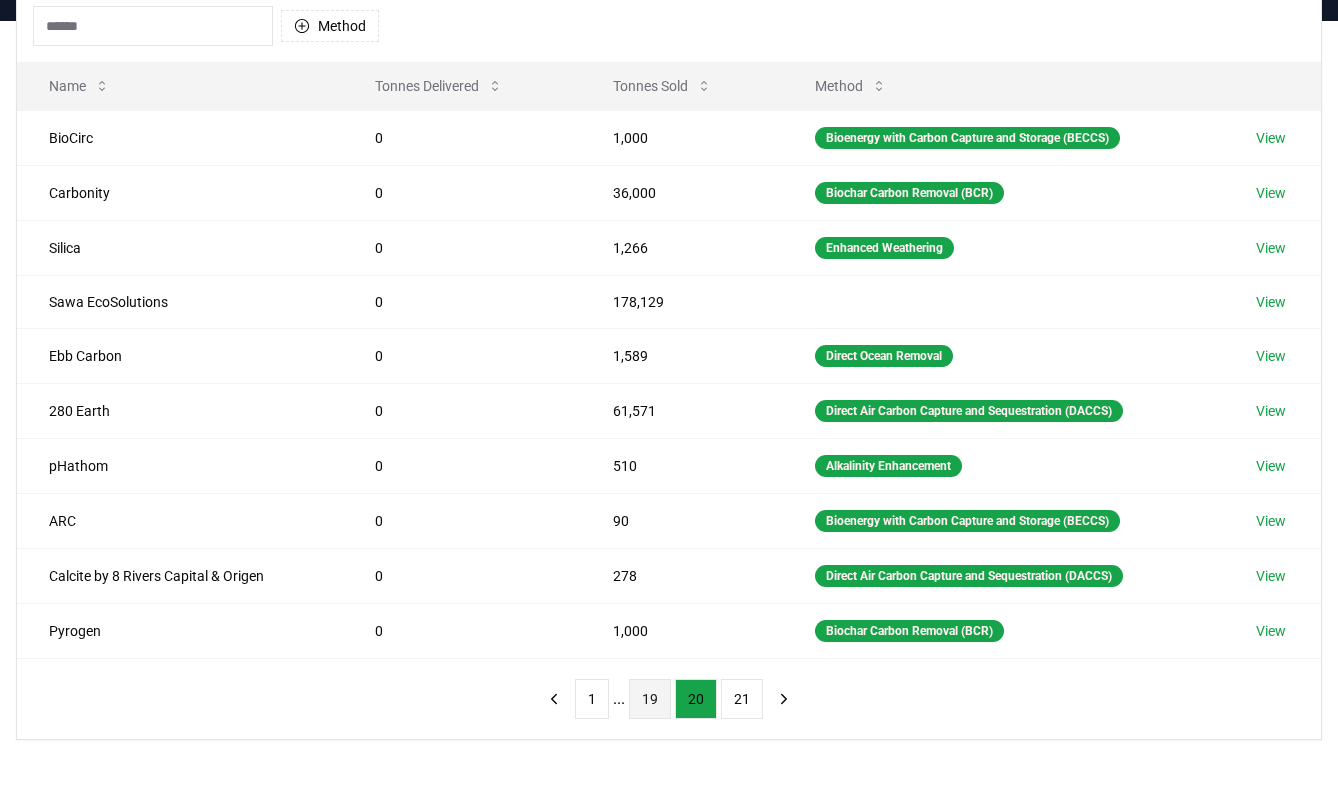 click on "19" at bounding box center [650, 699] 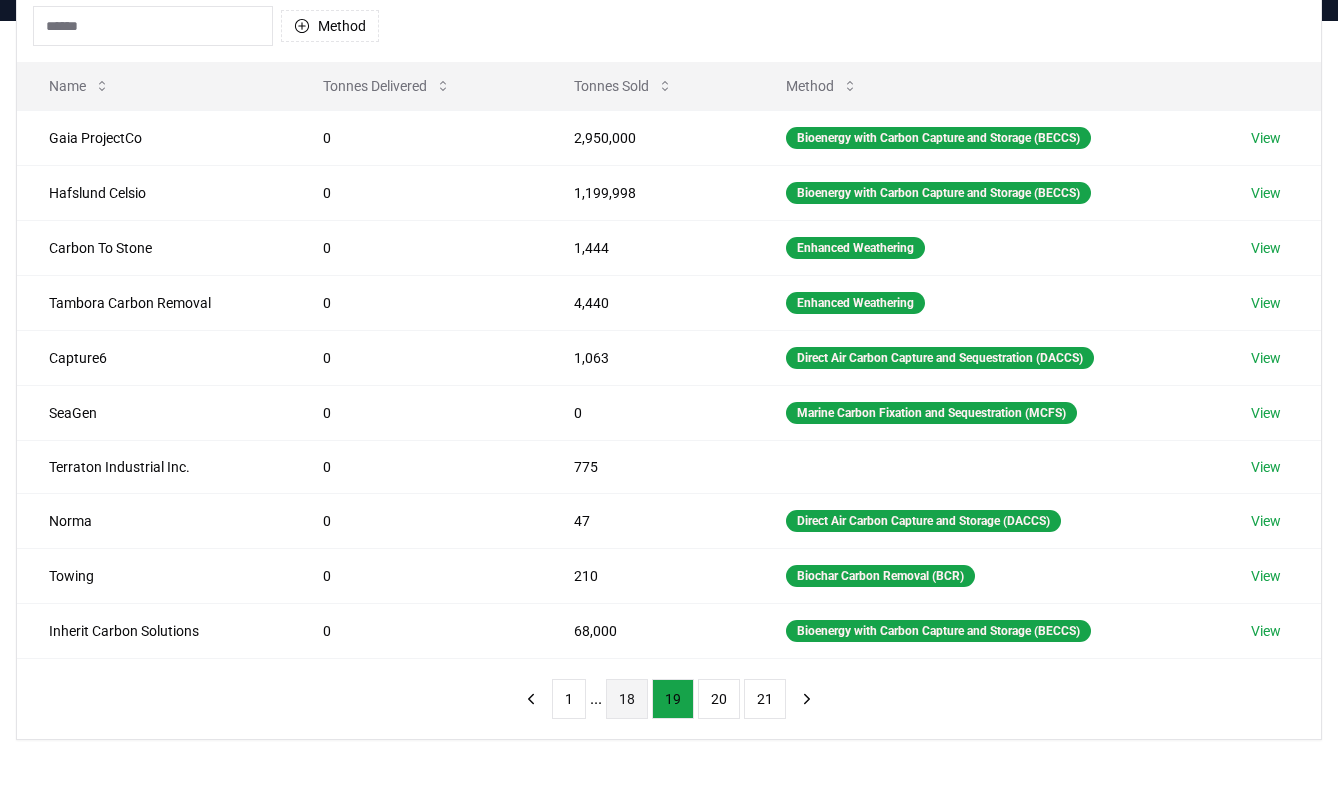 click on "18" at bounding box center (627, 699) 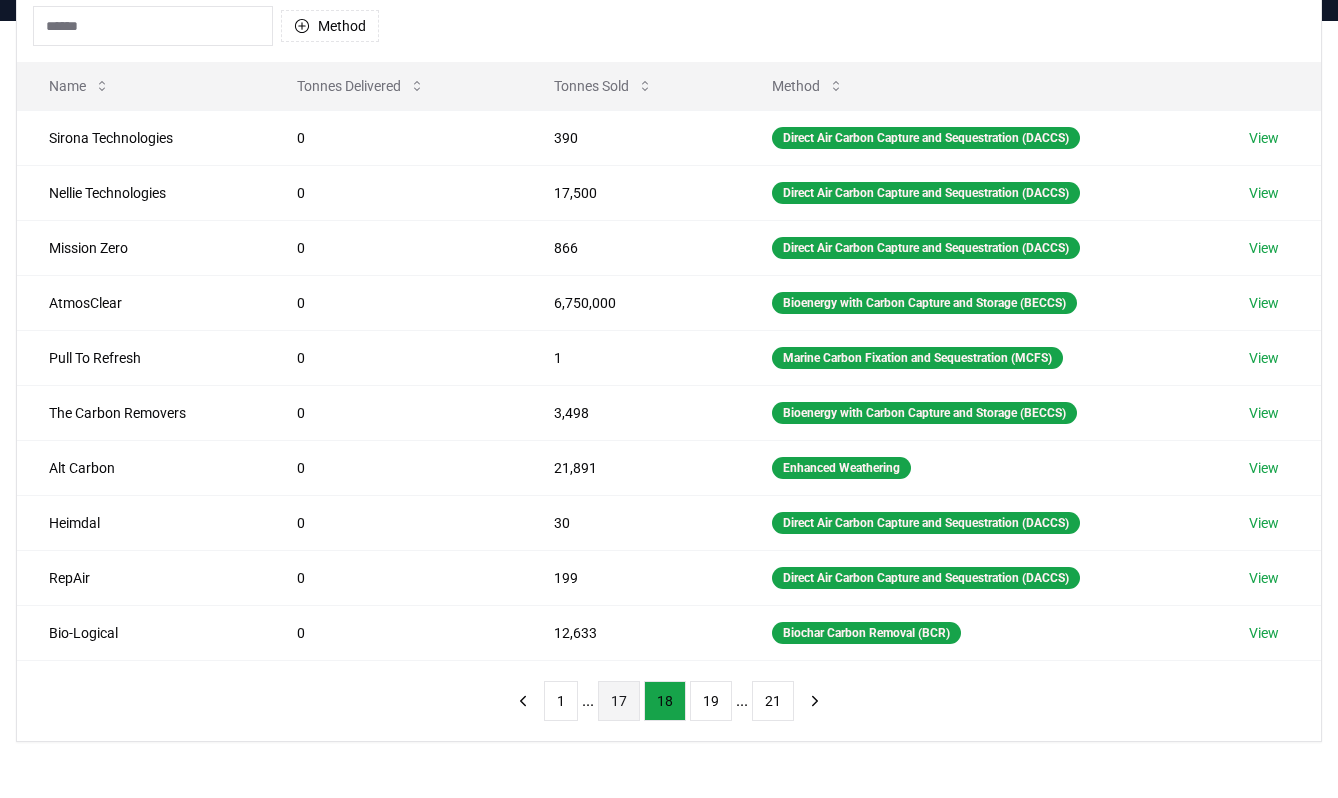 click on "17" at bounding box center (619, 701) 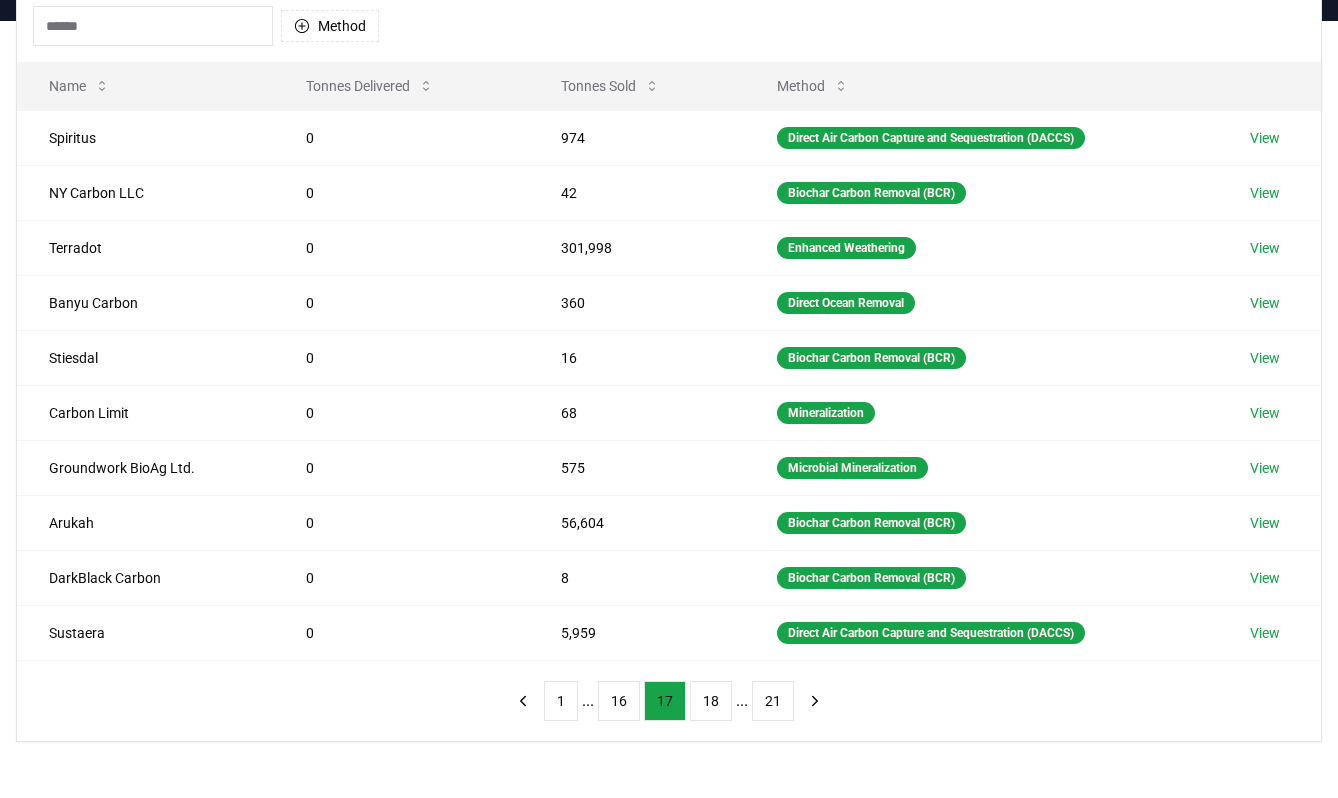 click on "16" at bounding box center [619, 701] 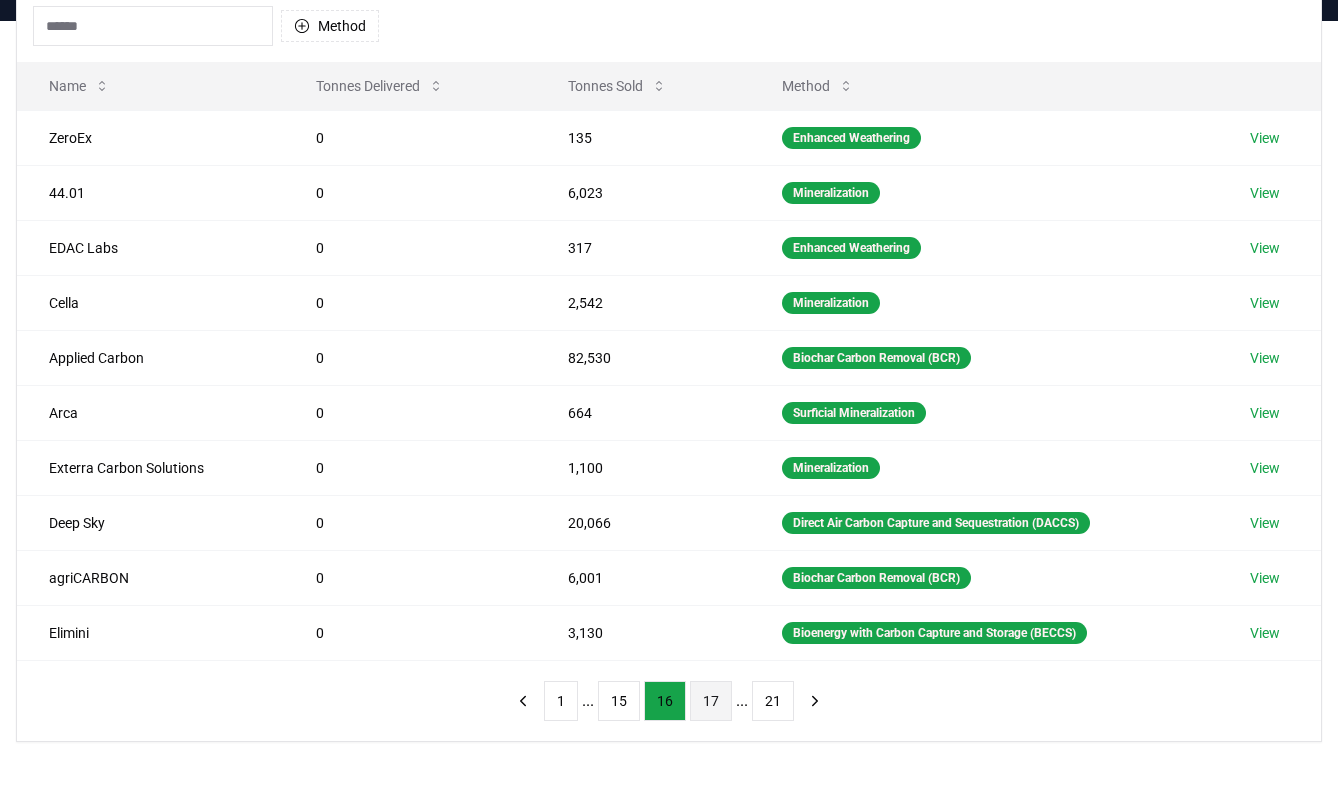 click on "15" at bounding box center (619, 701) 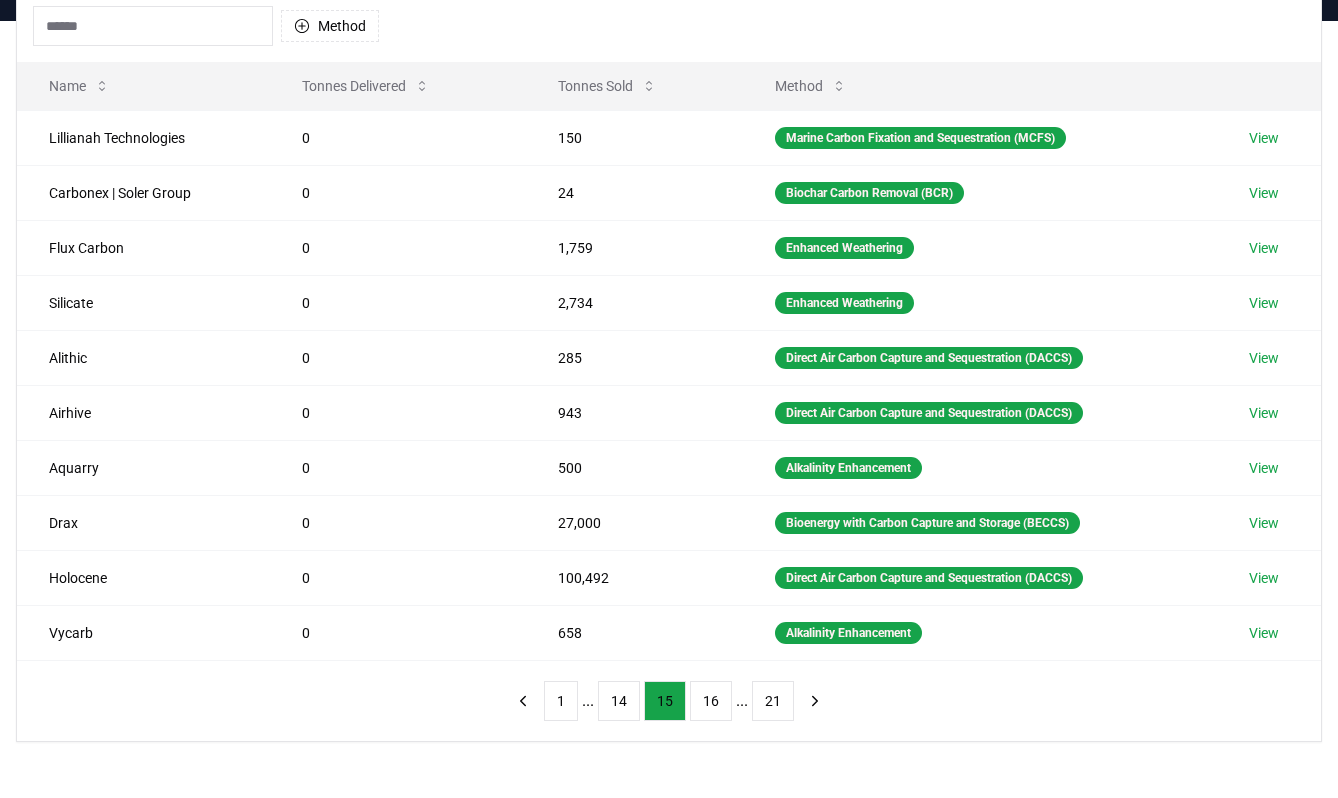 click on "14" at bounding box center [619, 701] 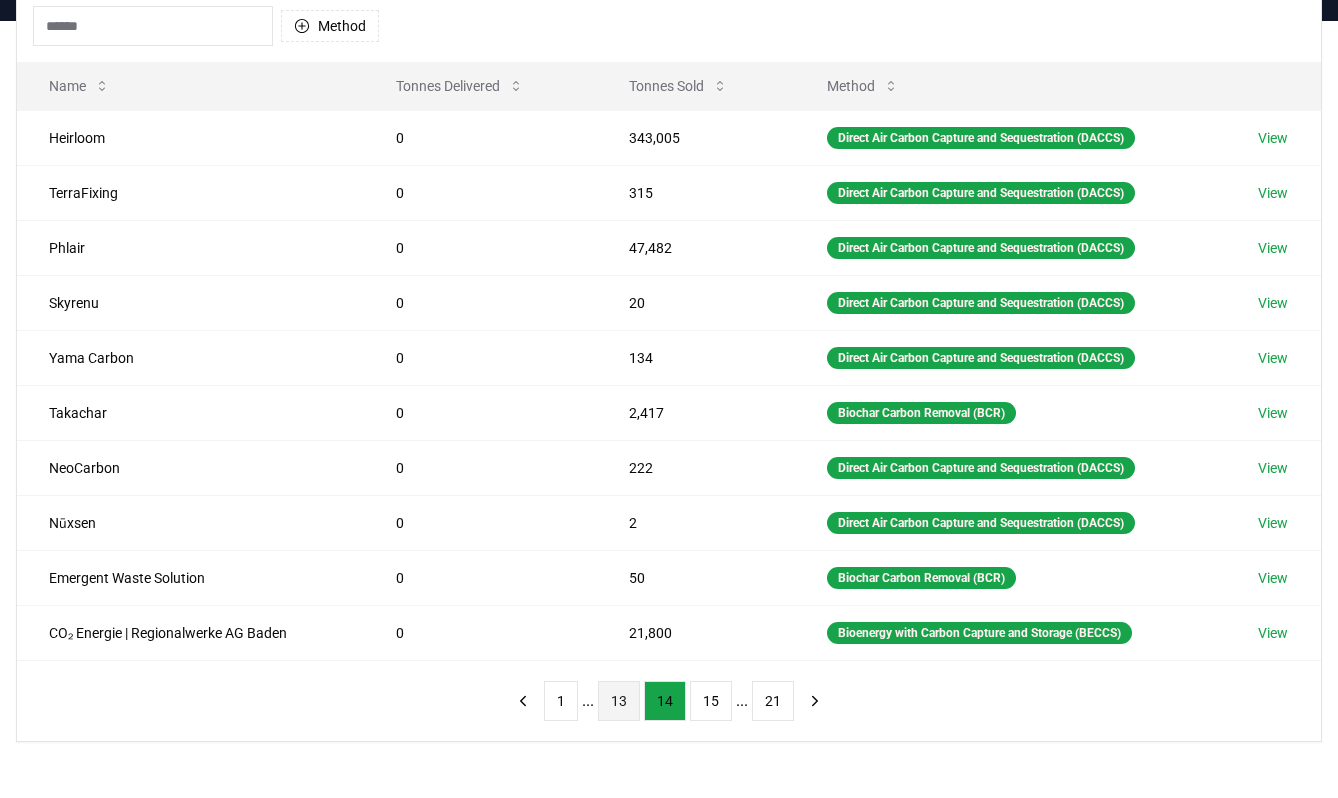 click on "13" at bounding box center [619, 701] 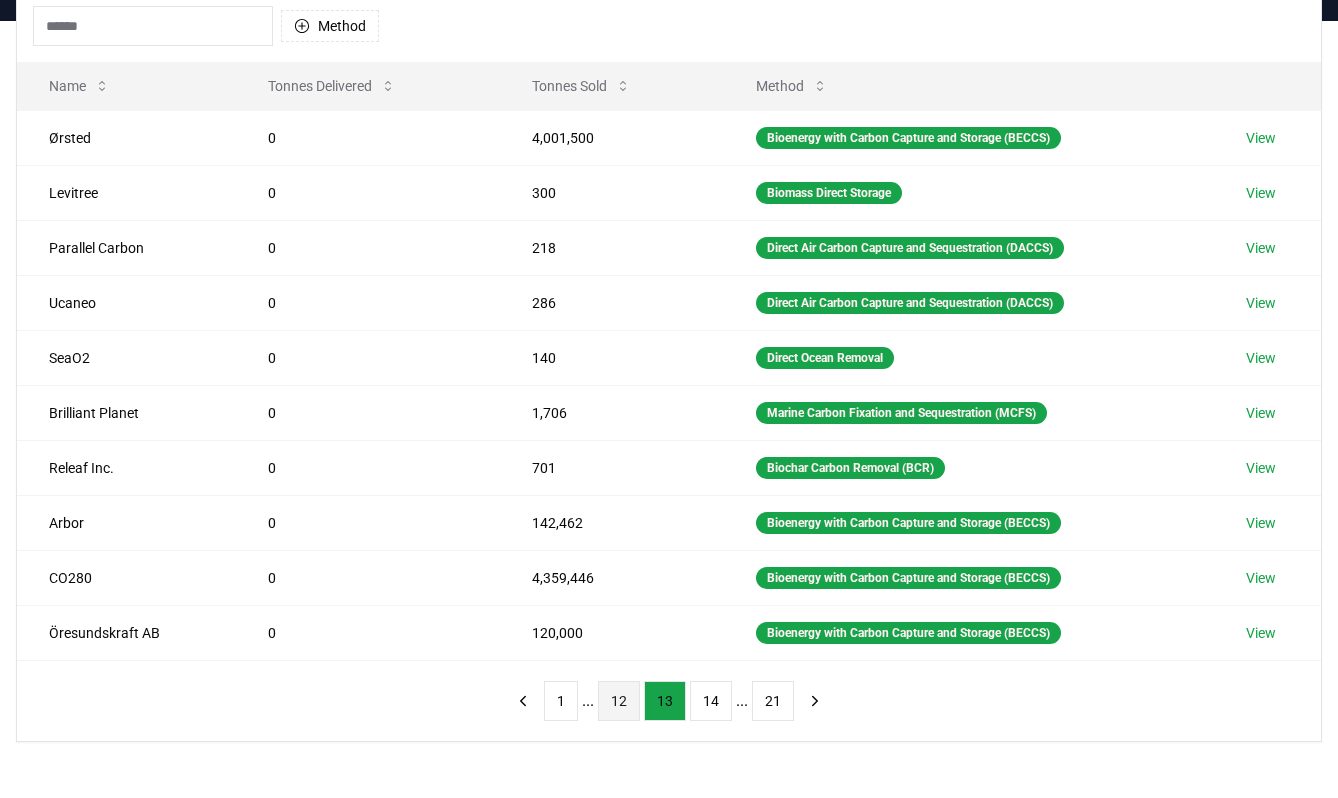 click on "12" at bounding box center [619, 701] 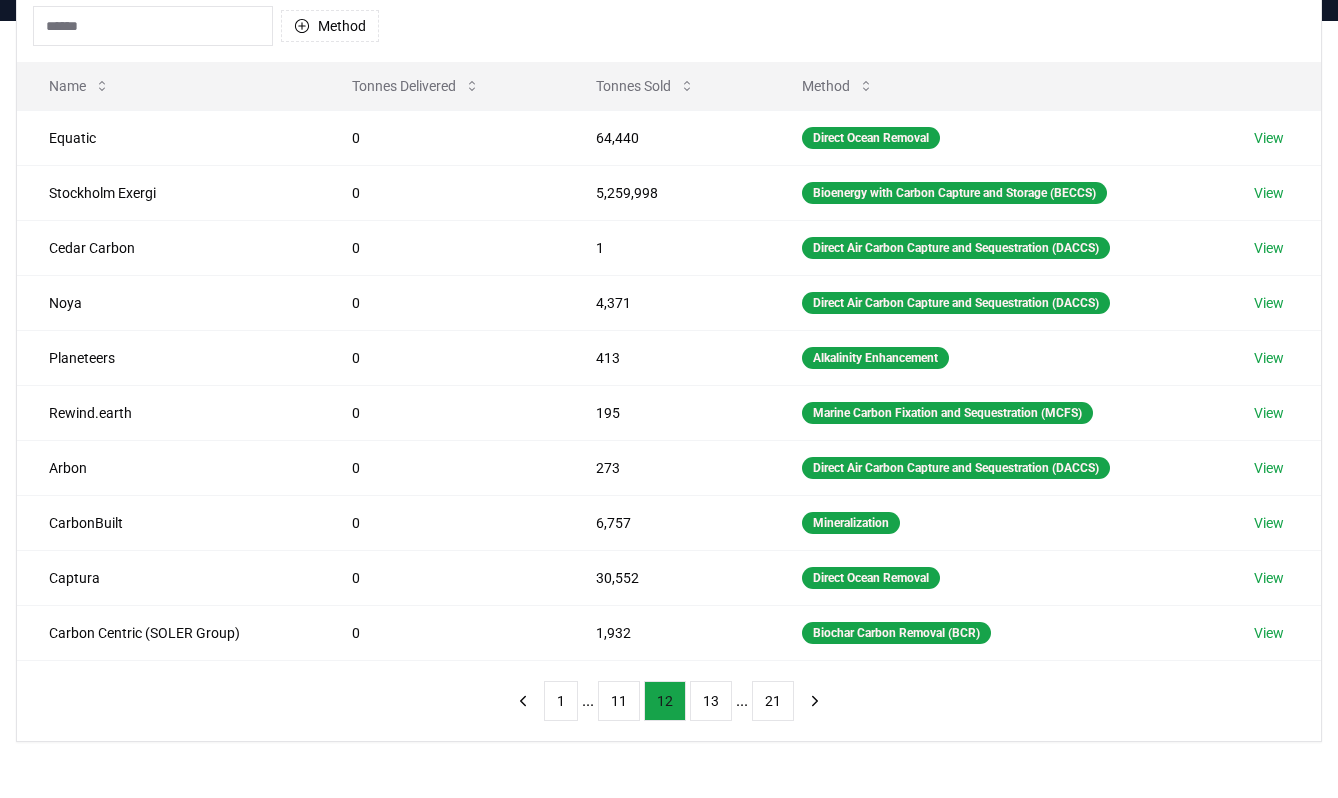 click on "11" at bounding box center [619, 701] 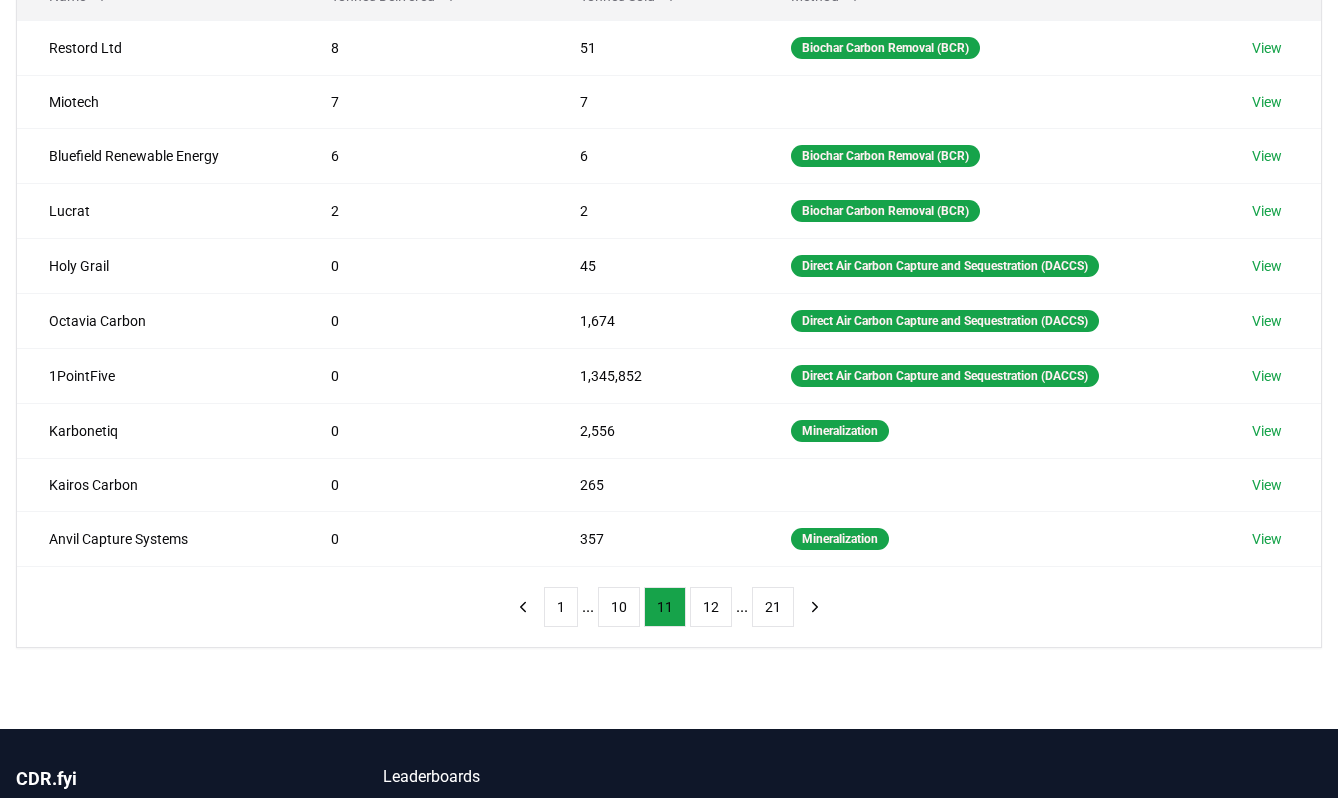 scroll, scrollTop: 397, scrollLeft: 0, axis: vertical 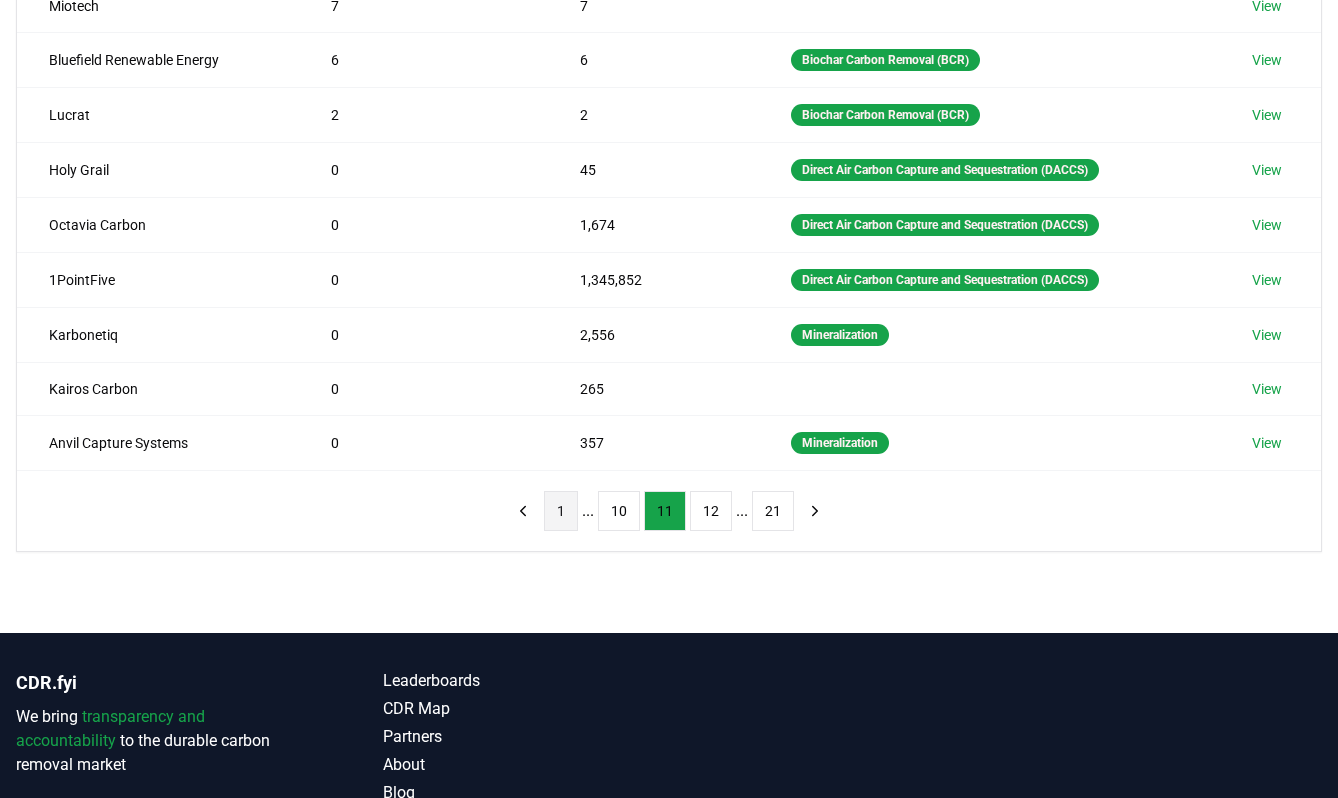 click on "1" at bounding box center (561, 511) 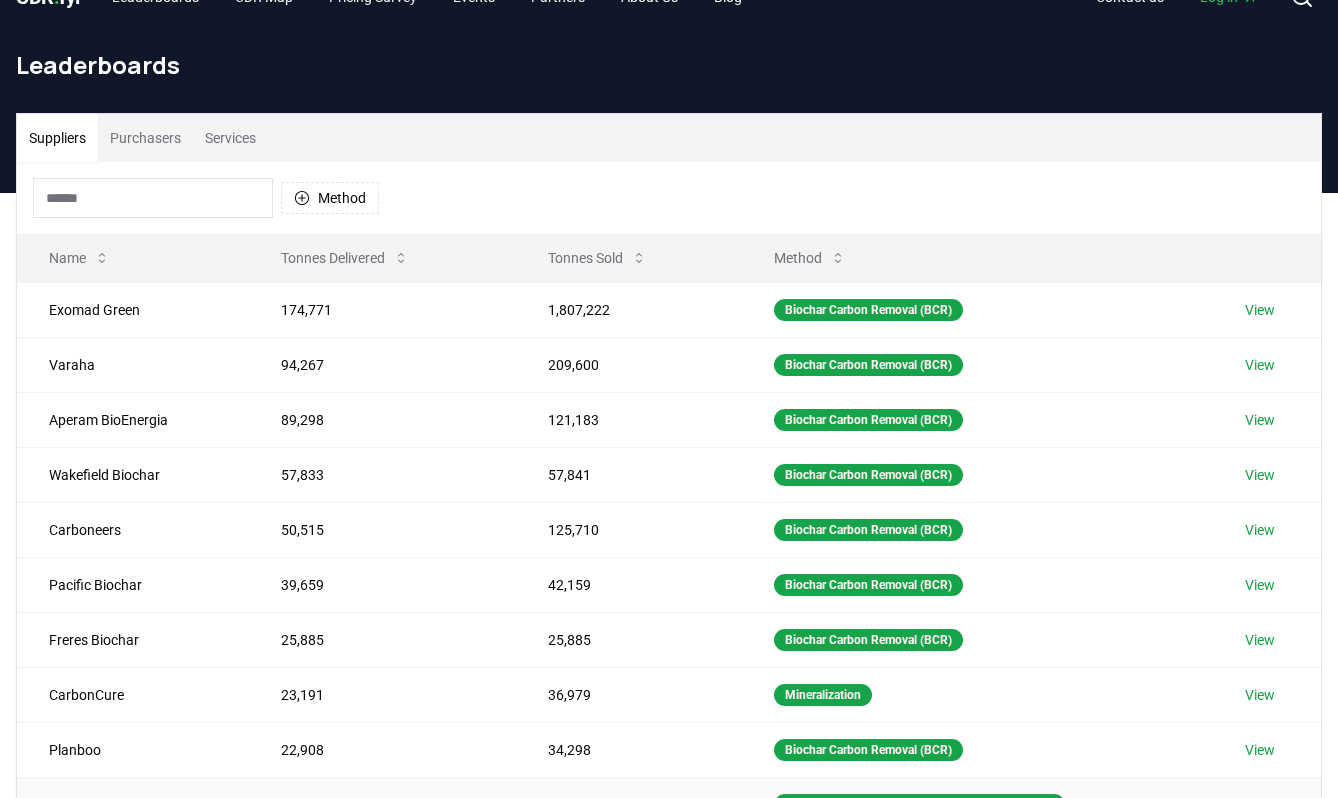 scroll, scrollTop: 0, scrollLeft: 0, axis: both 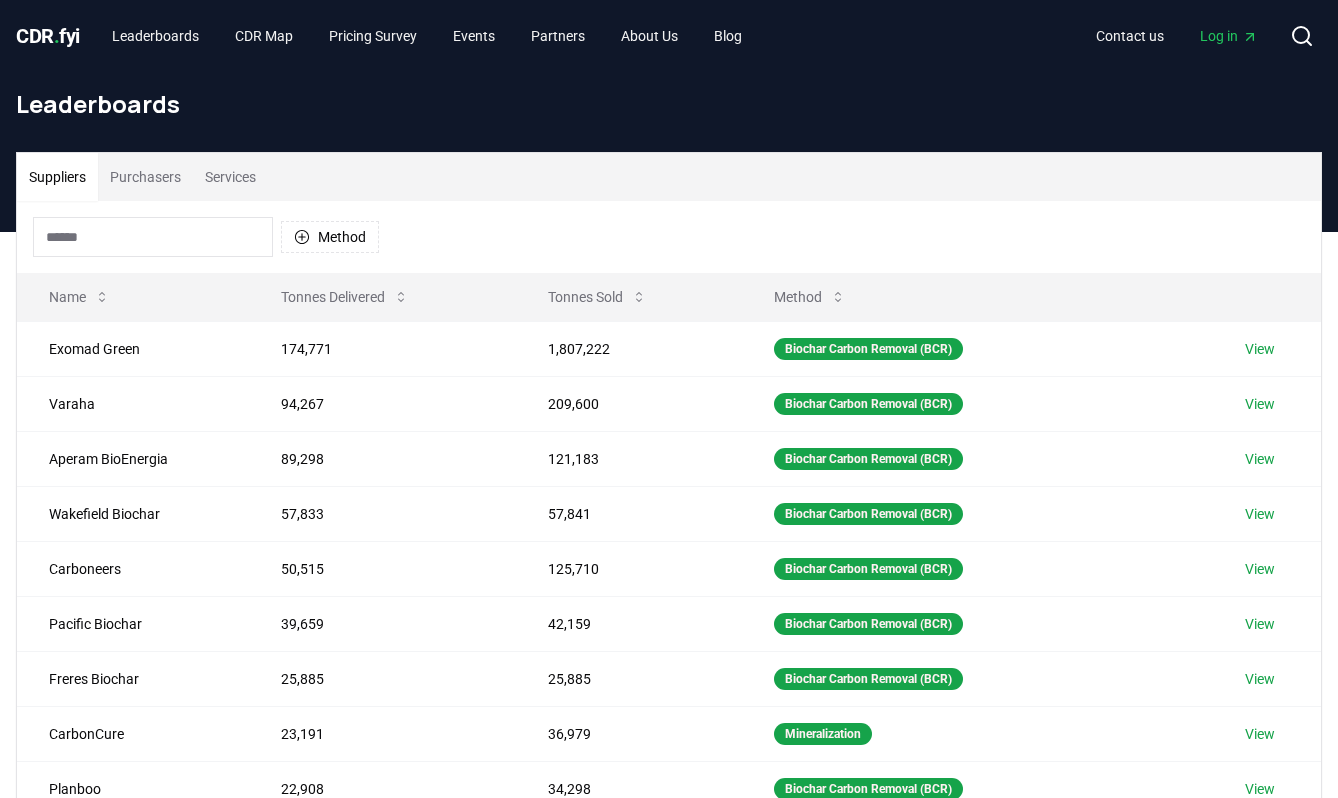 click on "Method" at bounding box center (669, 237) 